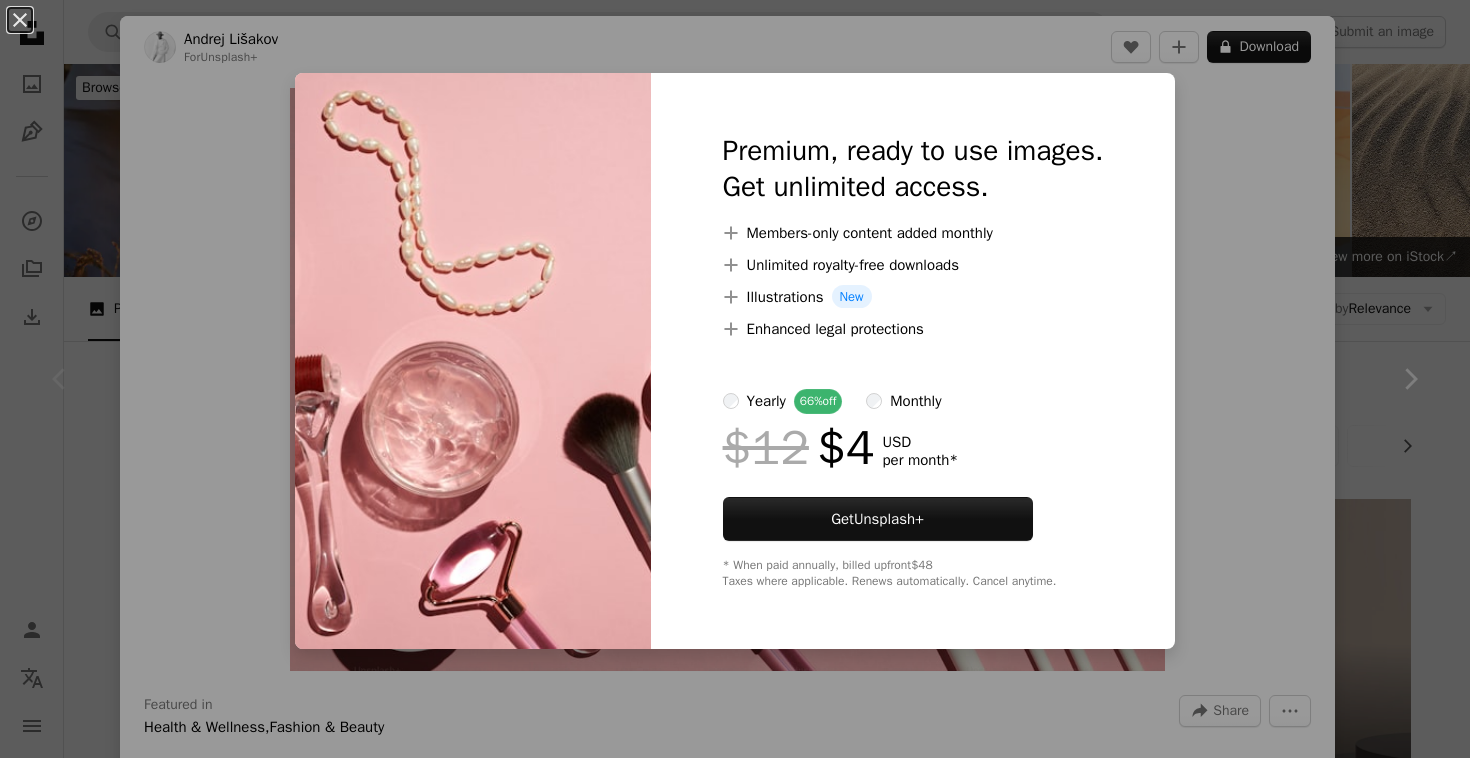 scroll, scrollTop: 278, scrollLeft: 0, axis: vertical 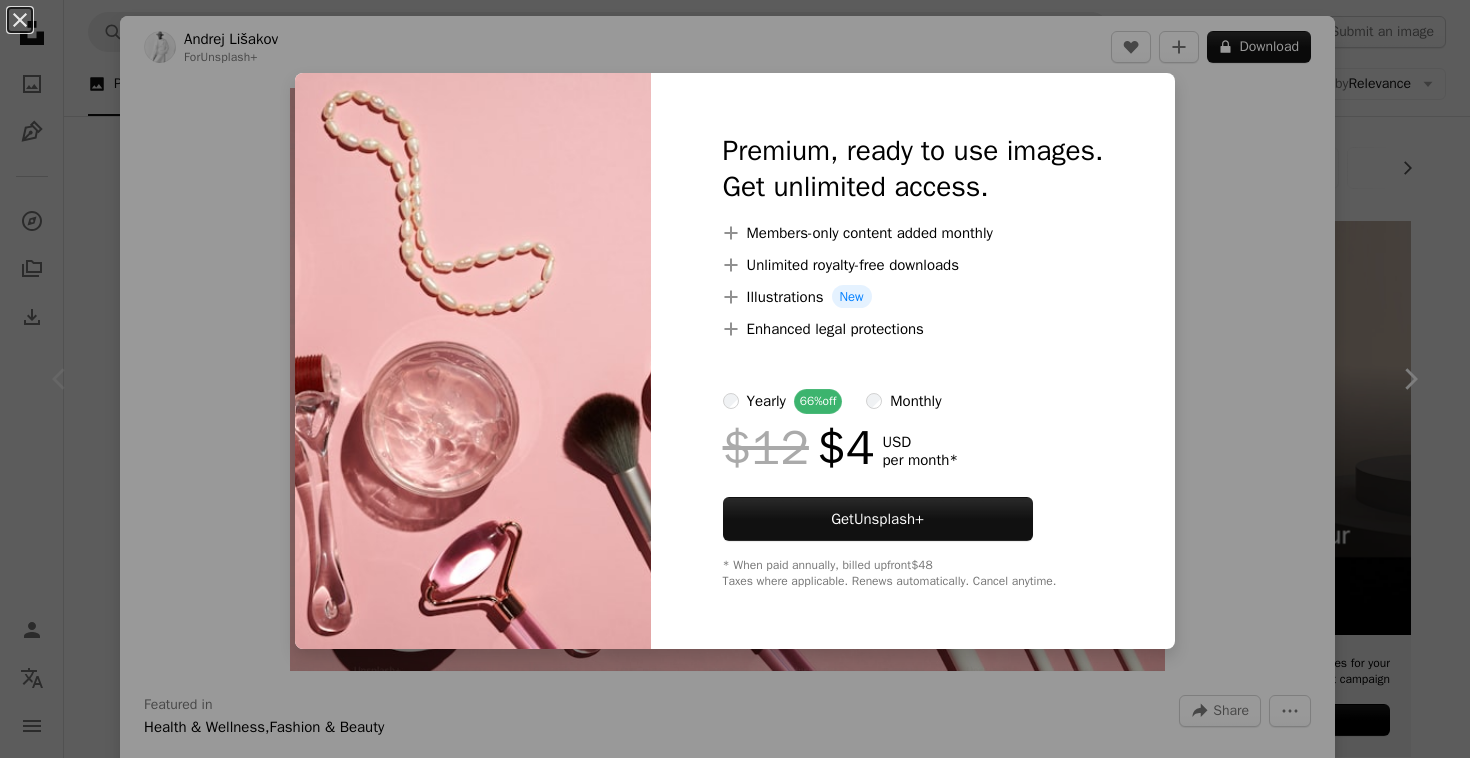 click on "An X shape Premium, ready to use images. Get unlimited access. A plus sign Members-only content added monthly A plus sign Unlimited royalty-free downloads A plus sign Illustrations  New A plus sign Enhanced legal protections yearly 66%  off monthly $12   $4 USD per month * Get  Unsplash+ * When paid annually, billed upfront  $48 Taxes where applicable. Renews automatically. Cancel anytime." at bounding box center [735, 379] 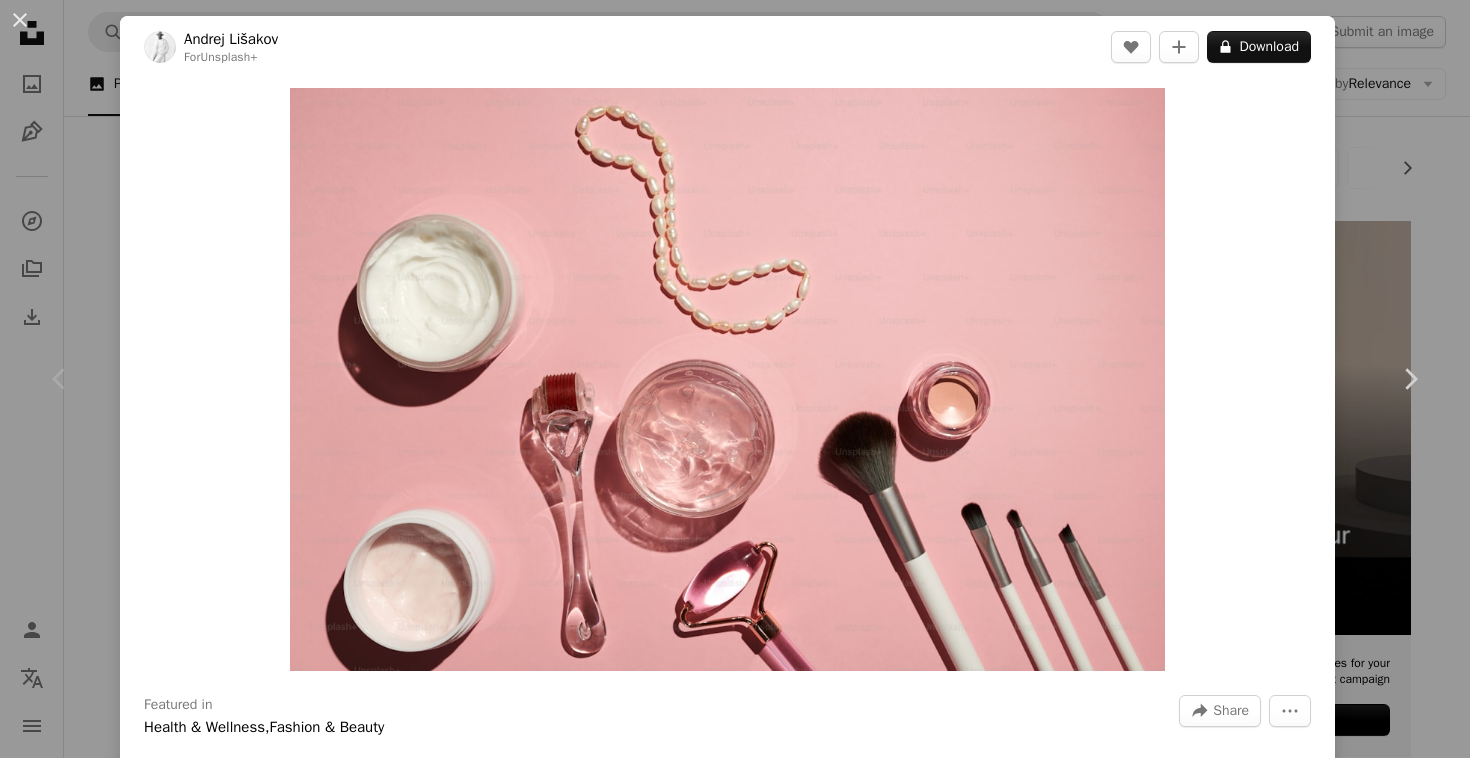 click on "Zoom in" at bounding box center (727, 379) 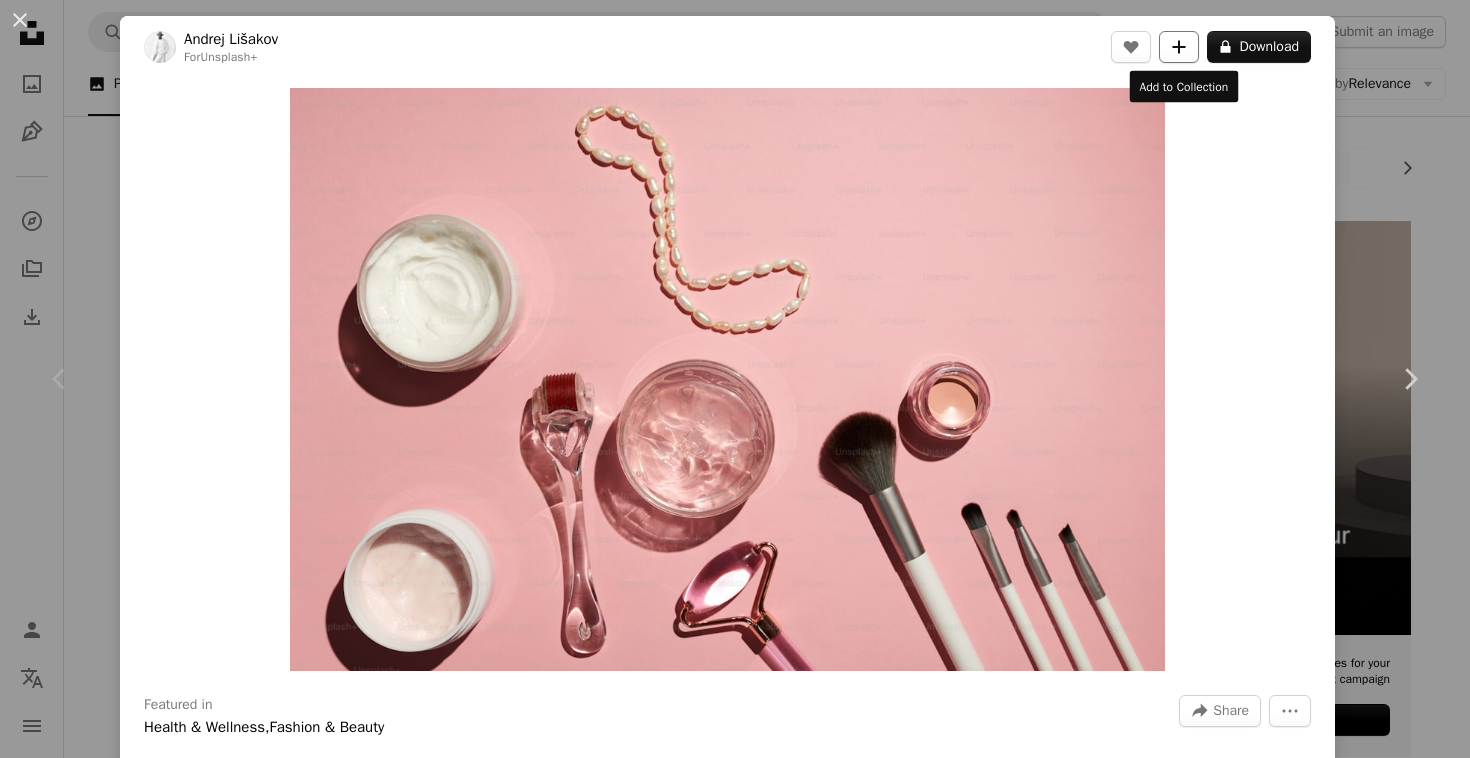click on "A plus sign" 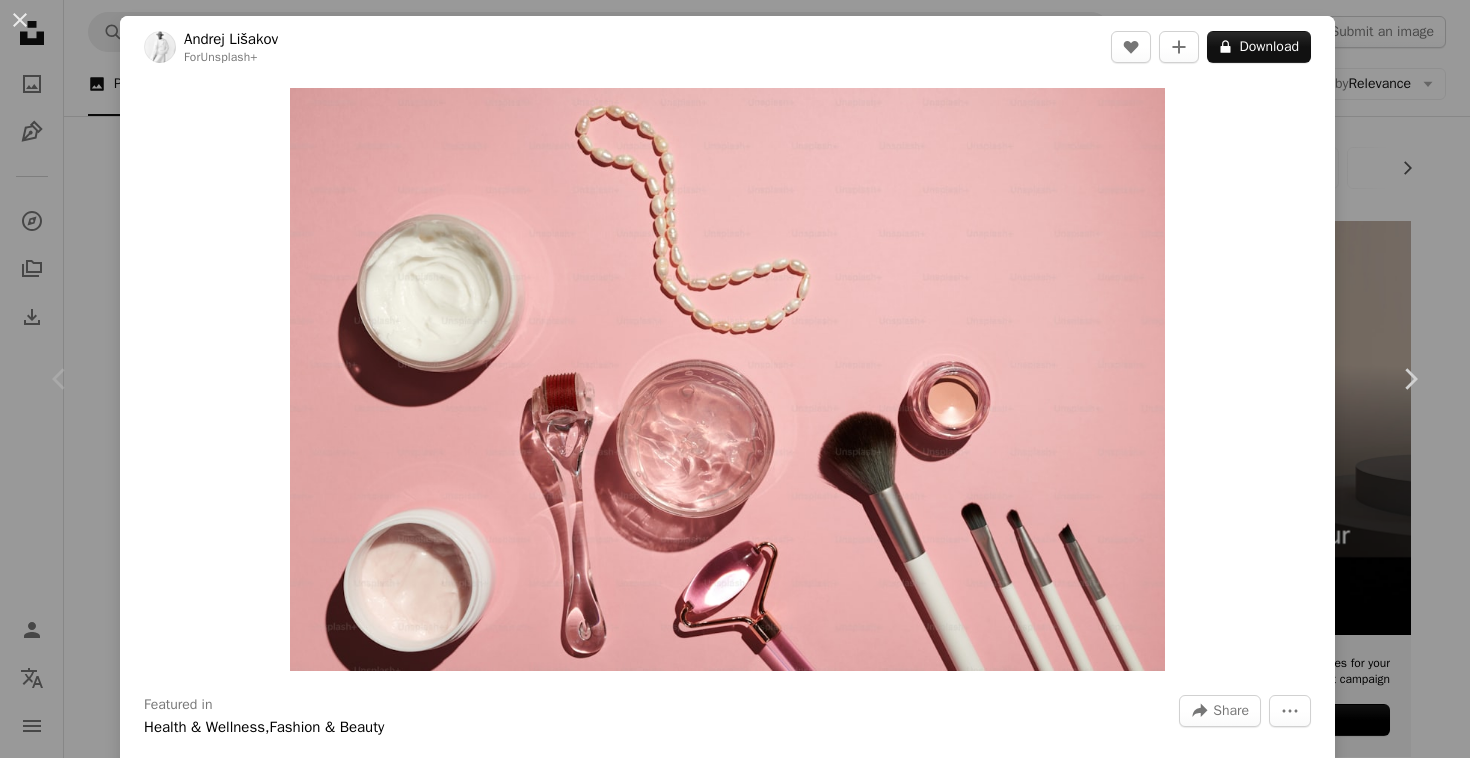 type on "**********" 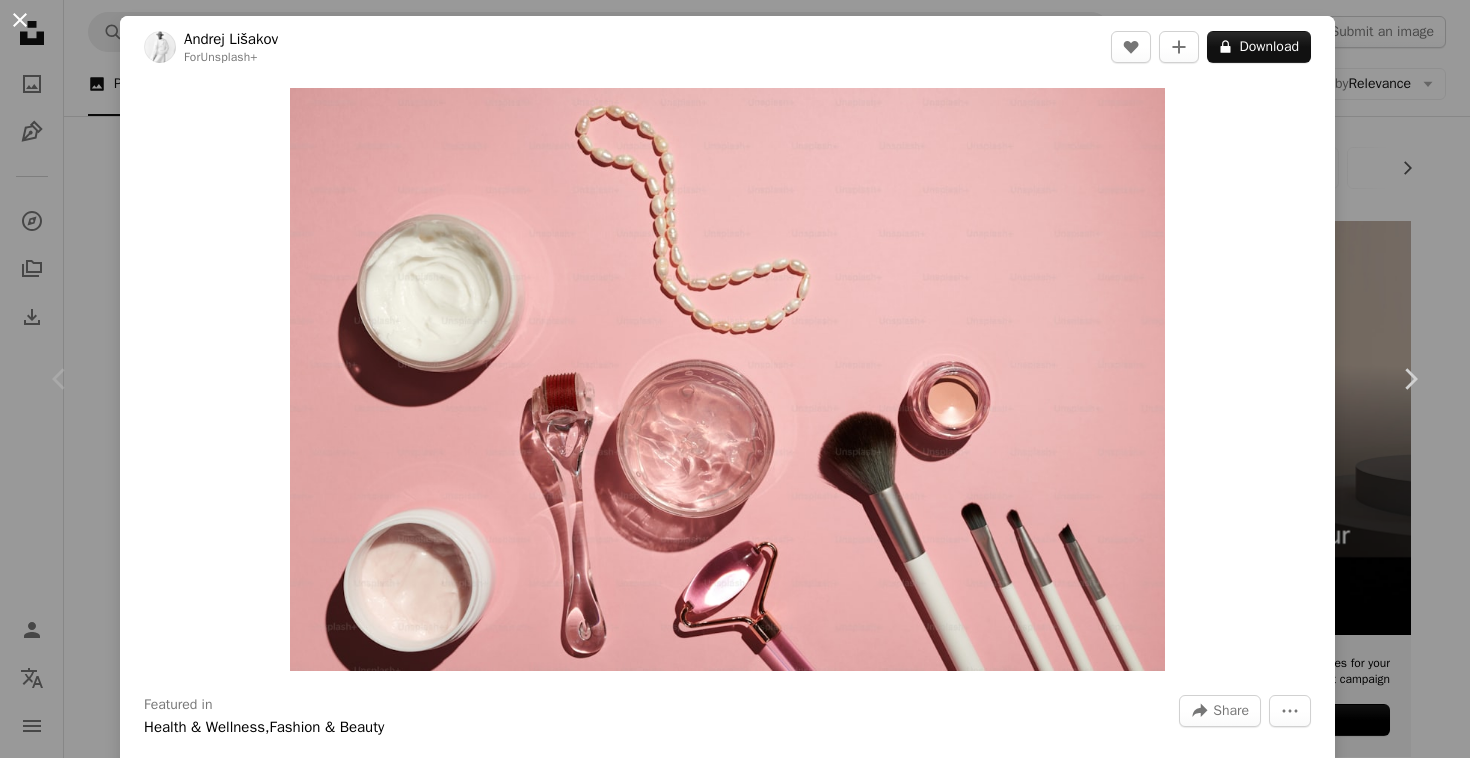 click on "An X shape" at bounding box center [20, 20] 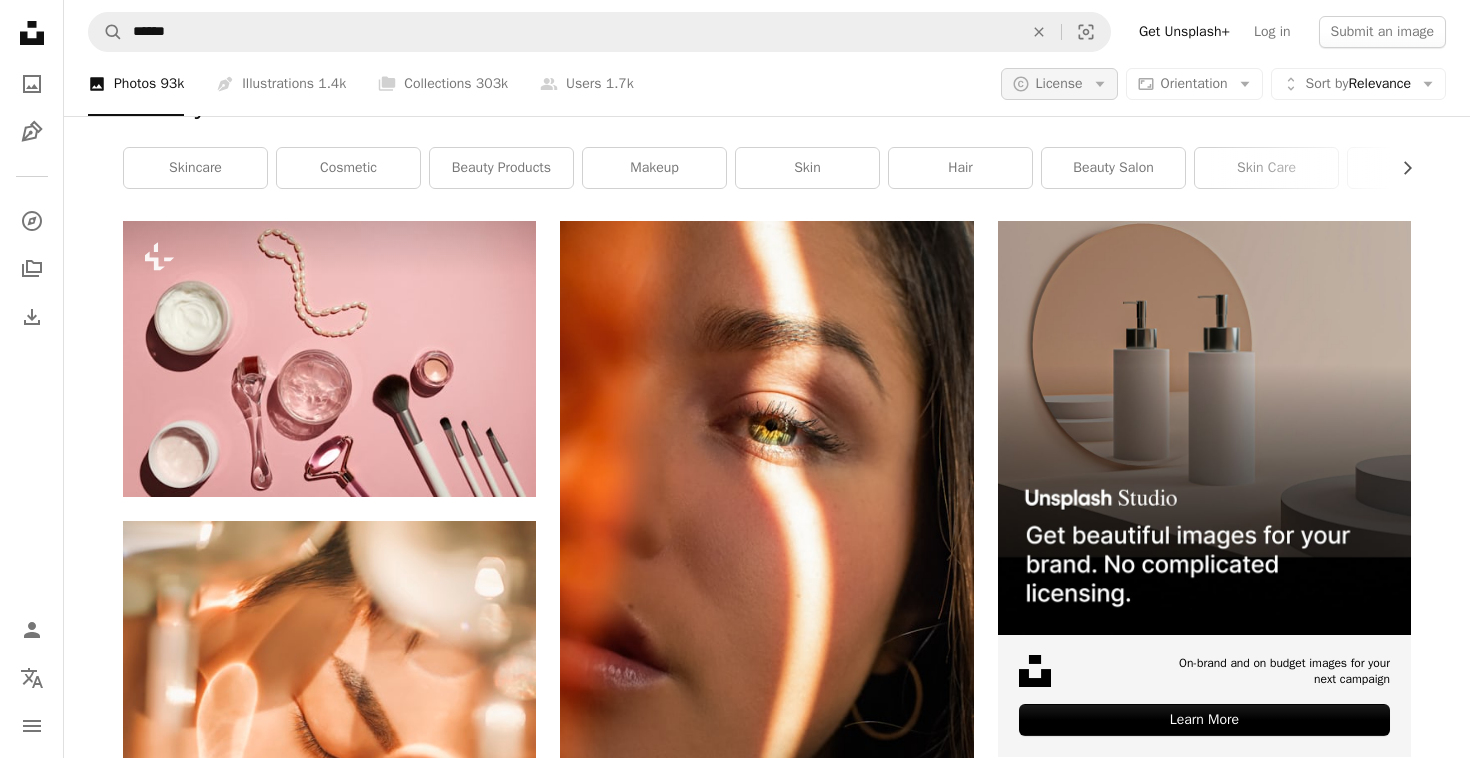 scroll, scrollTop: 216, scrollLeft: 0, axis: vertical 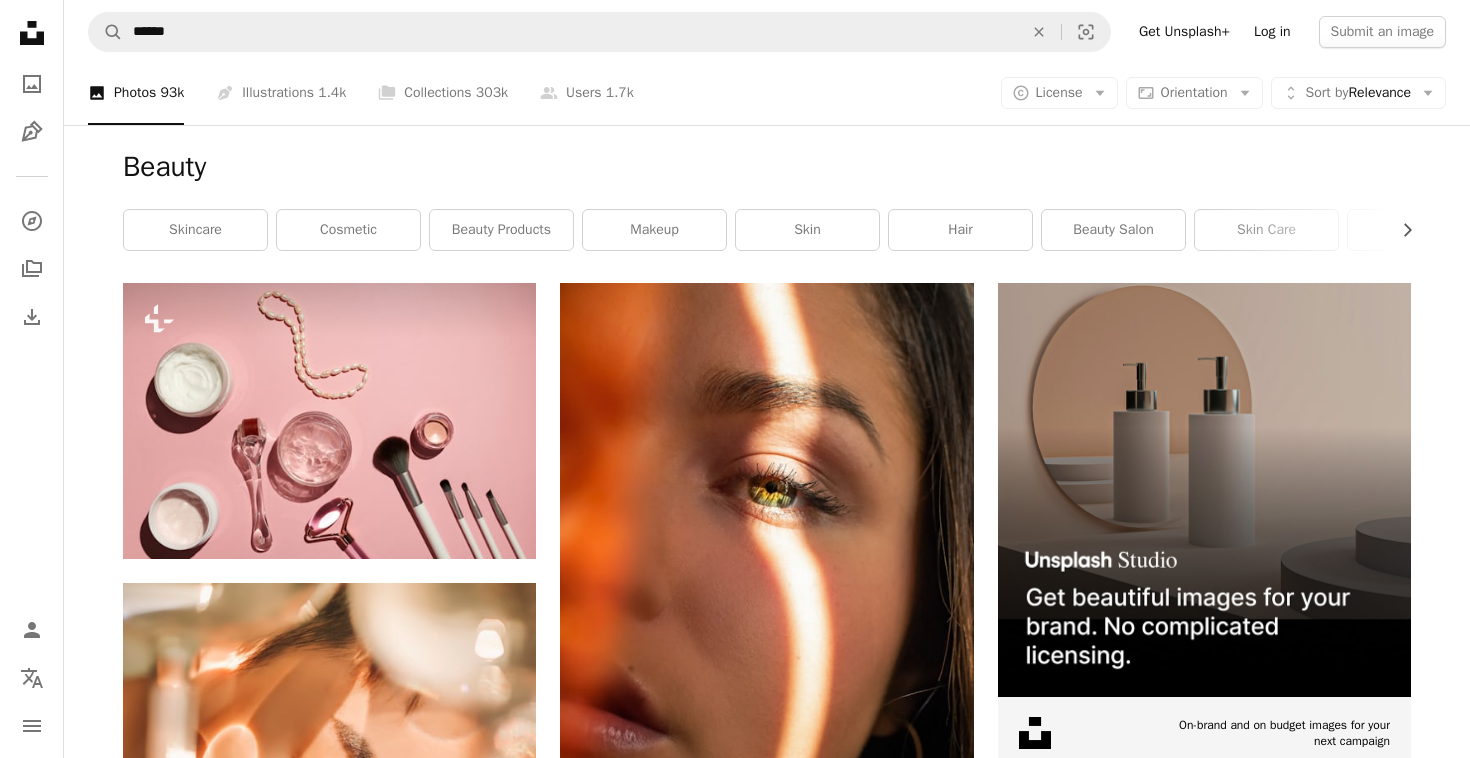 click on "Log in" at bounding box center [1272, 32] 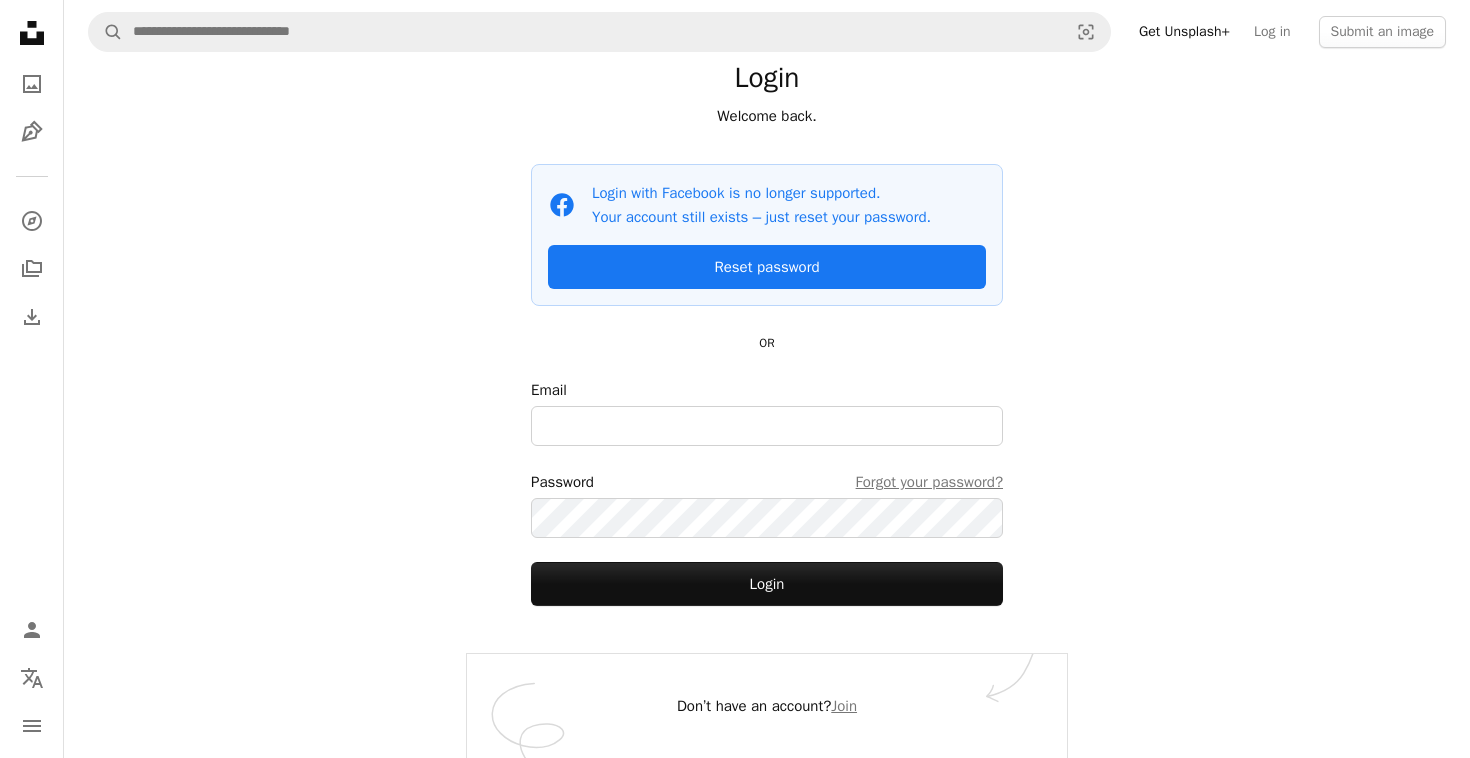 scroll, scrollTop: 51, scrollLeft: 0, axis: vertical 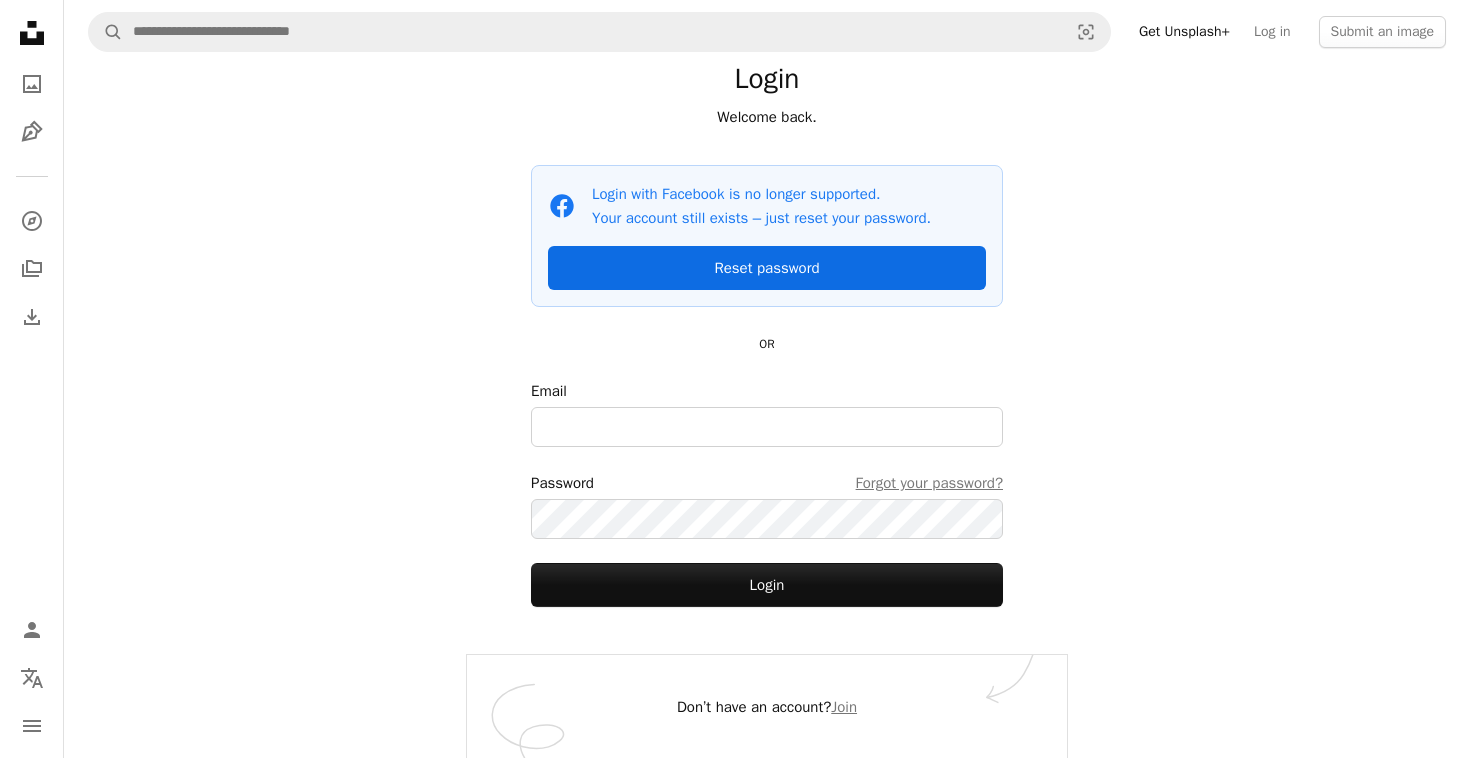 click on "Reset password" at bounding box center [767, 268] 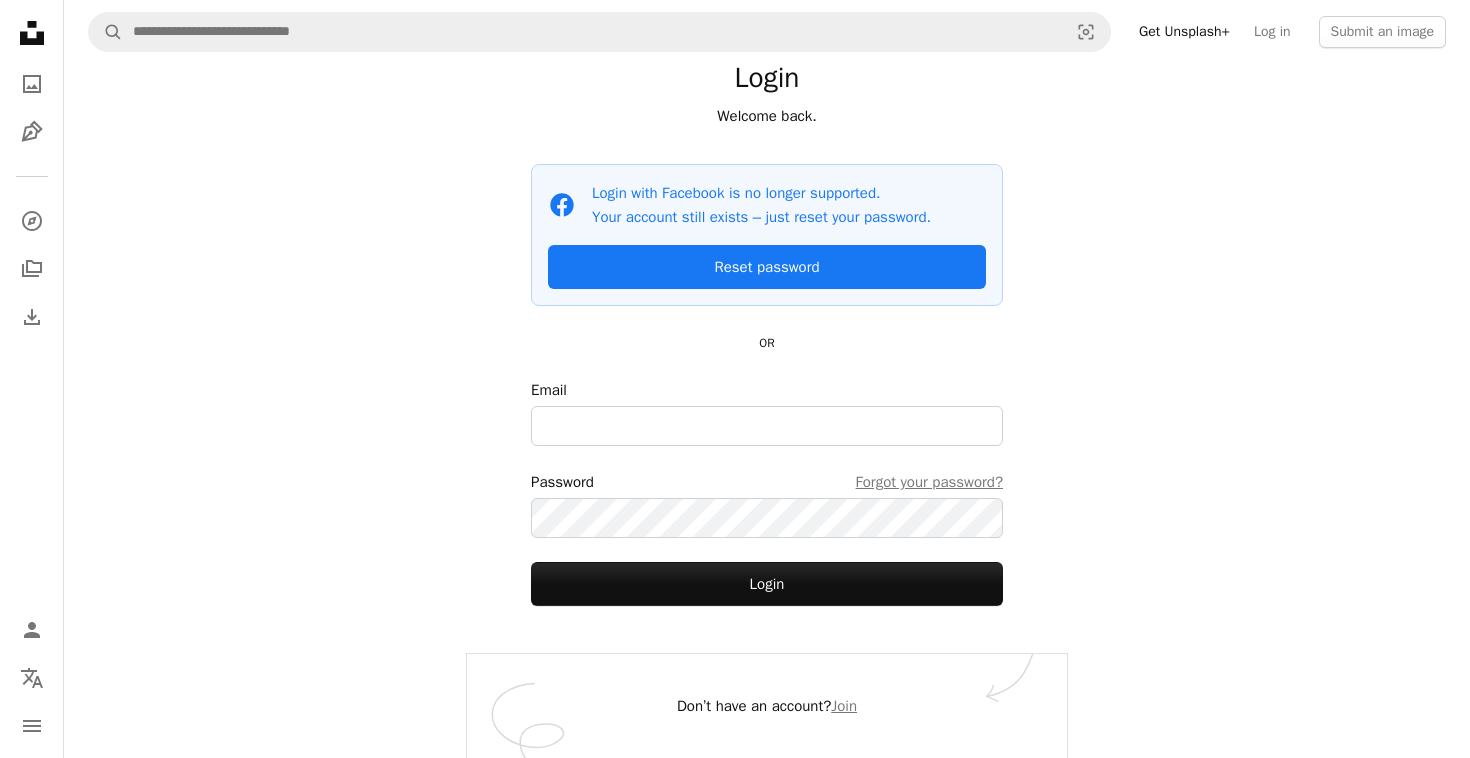 scroll, scrollTop: 51, scrollLeft: 0, axis: vertical 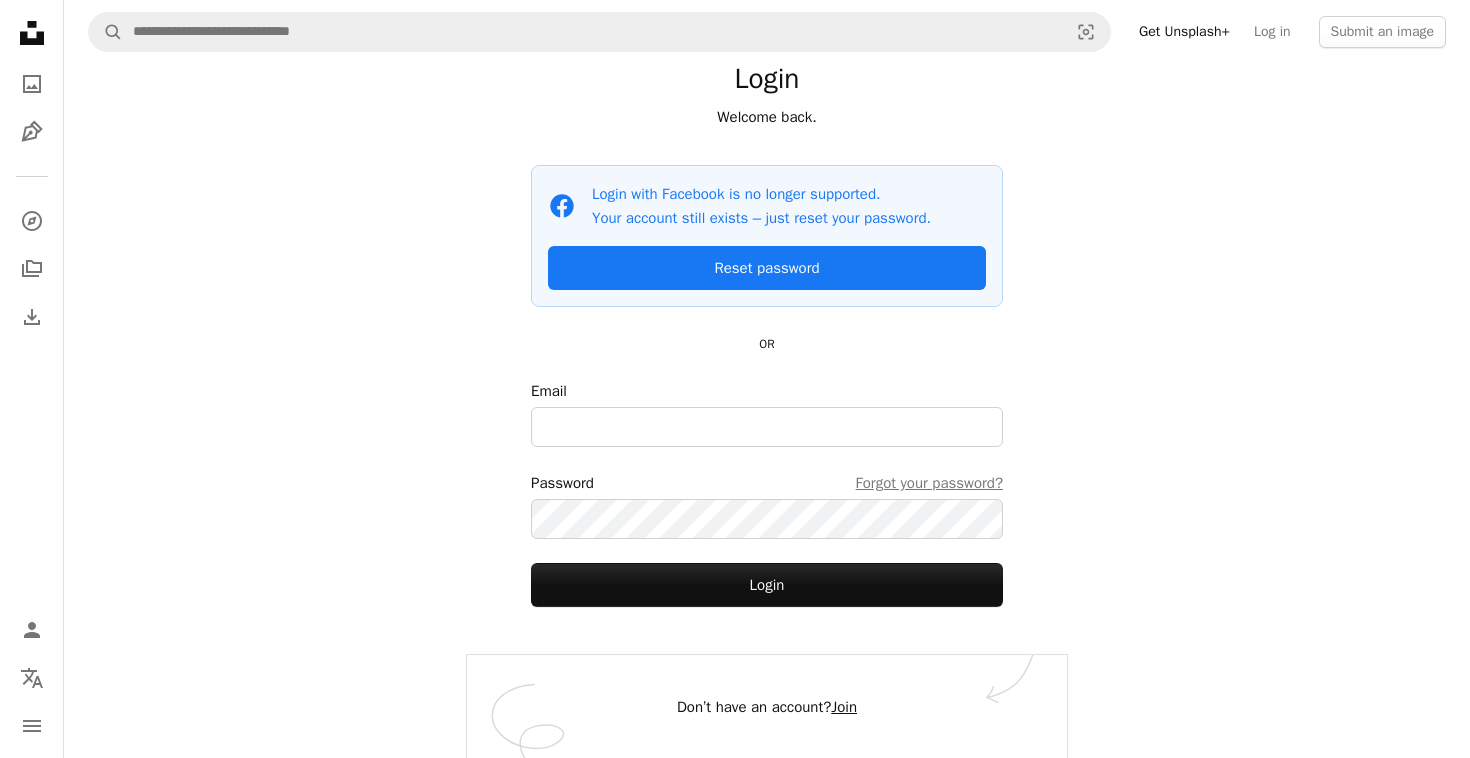 click on "Join" at bounding box center (844, 707) 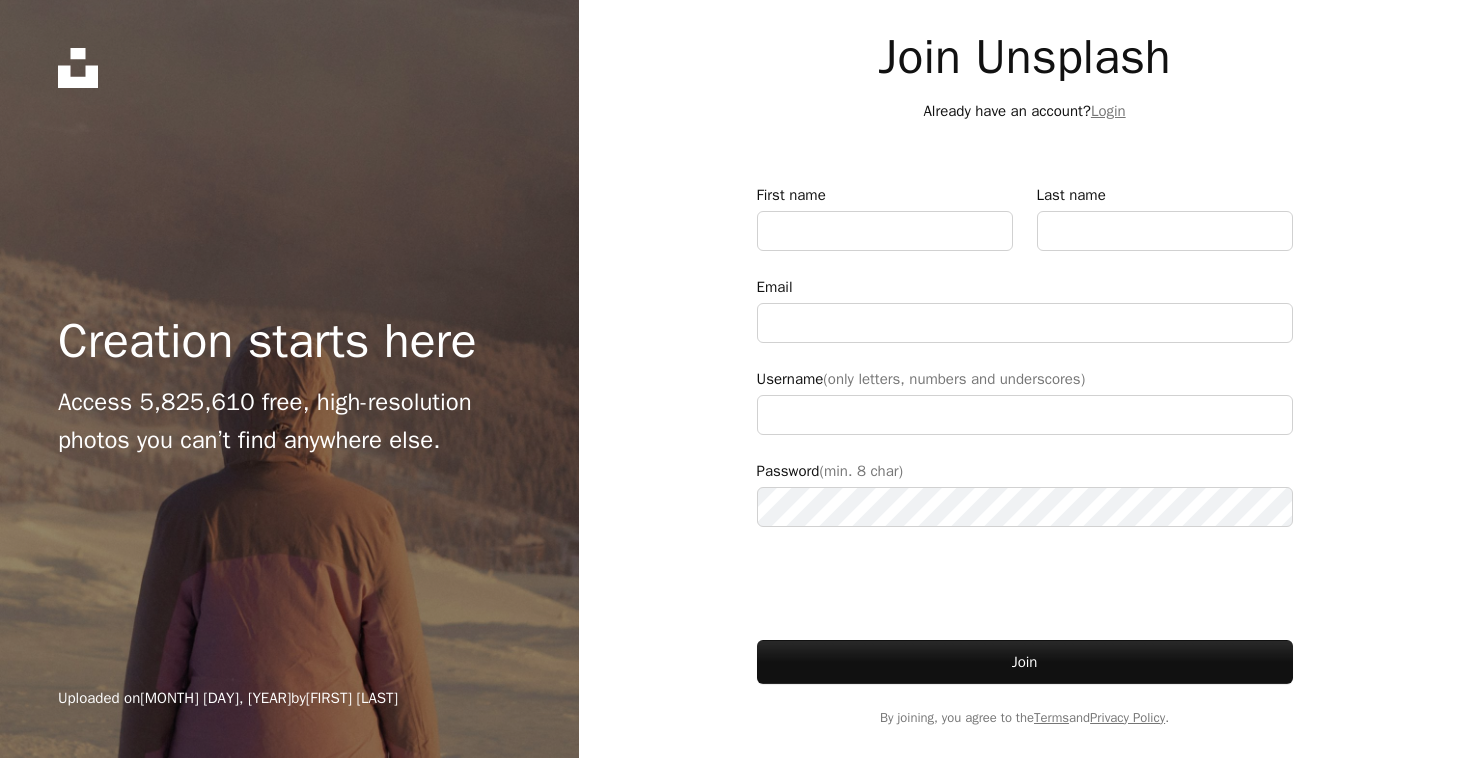 scroll, scrollTop: 0, scrollLeft: 0, axis: both 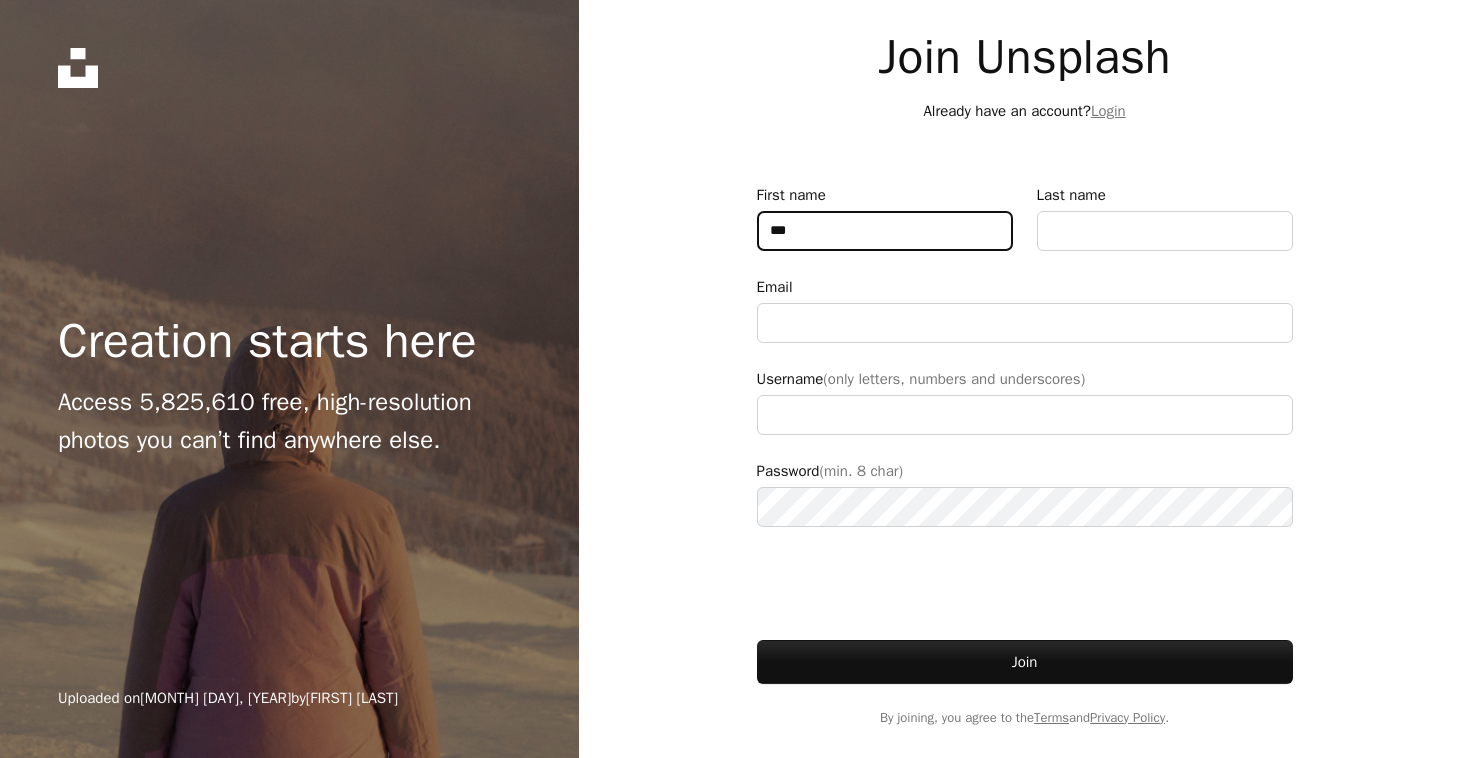 type on "****" 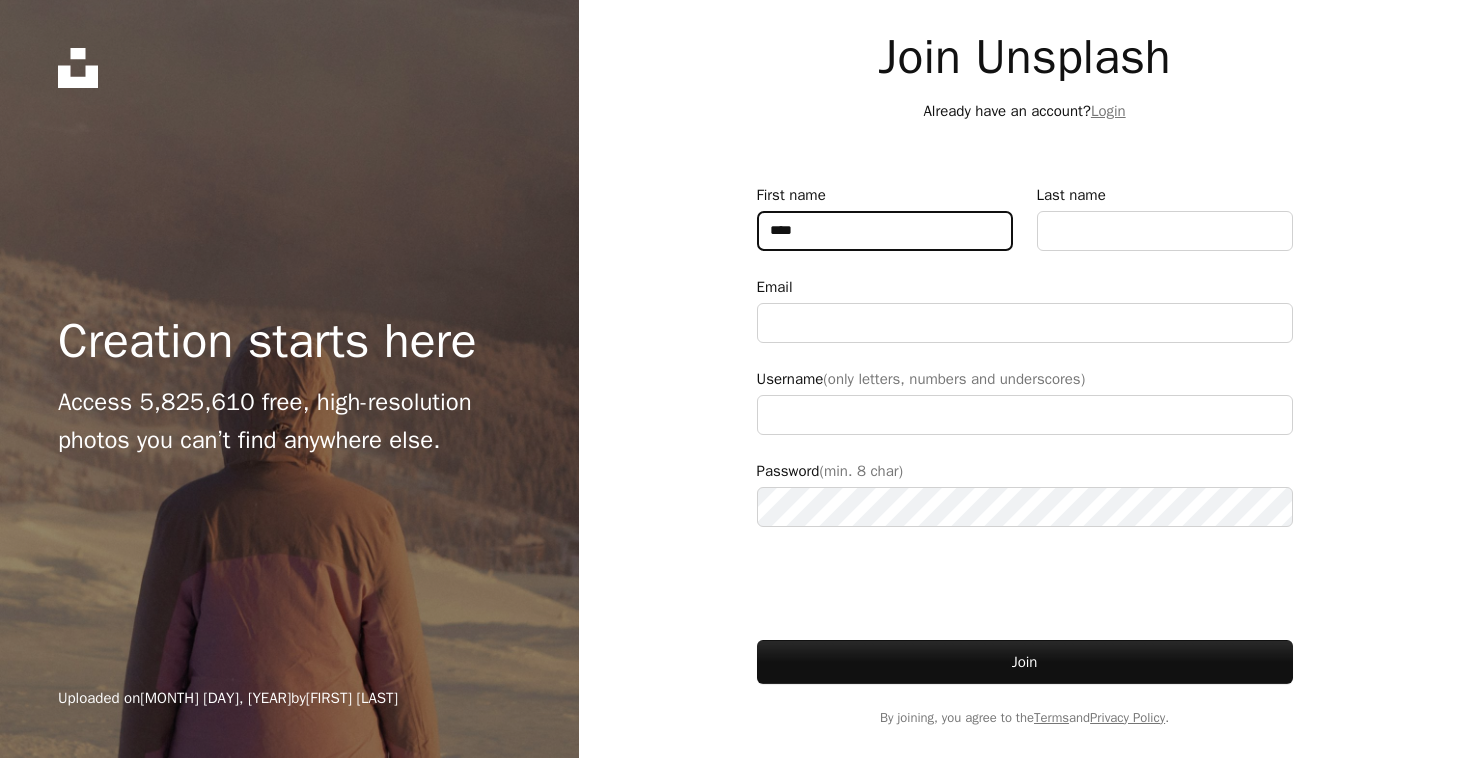 type on "**********" 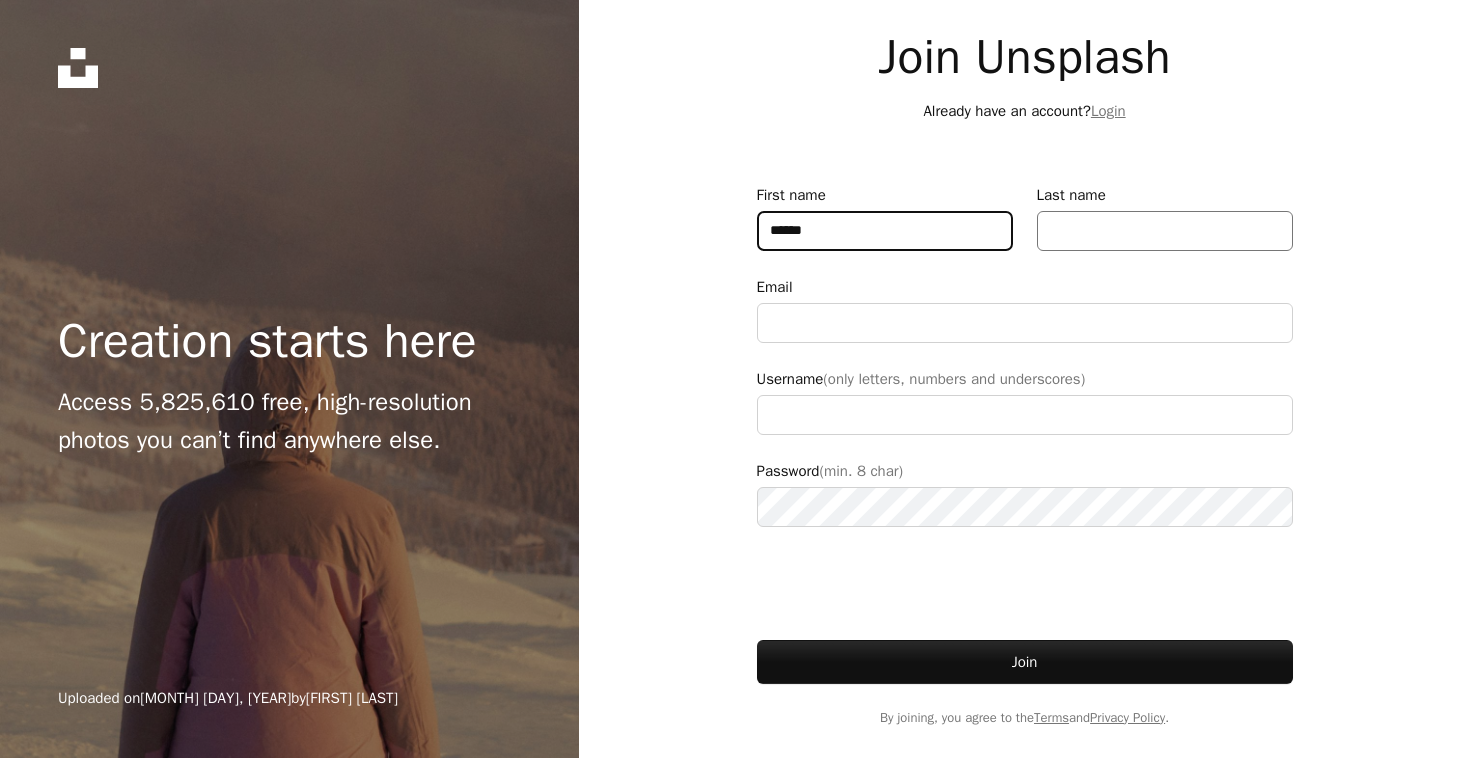 type on "******" 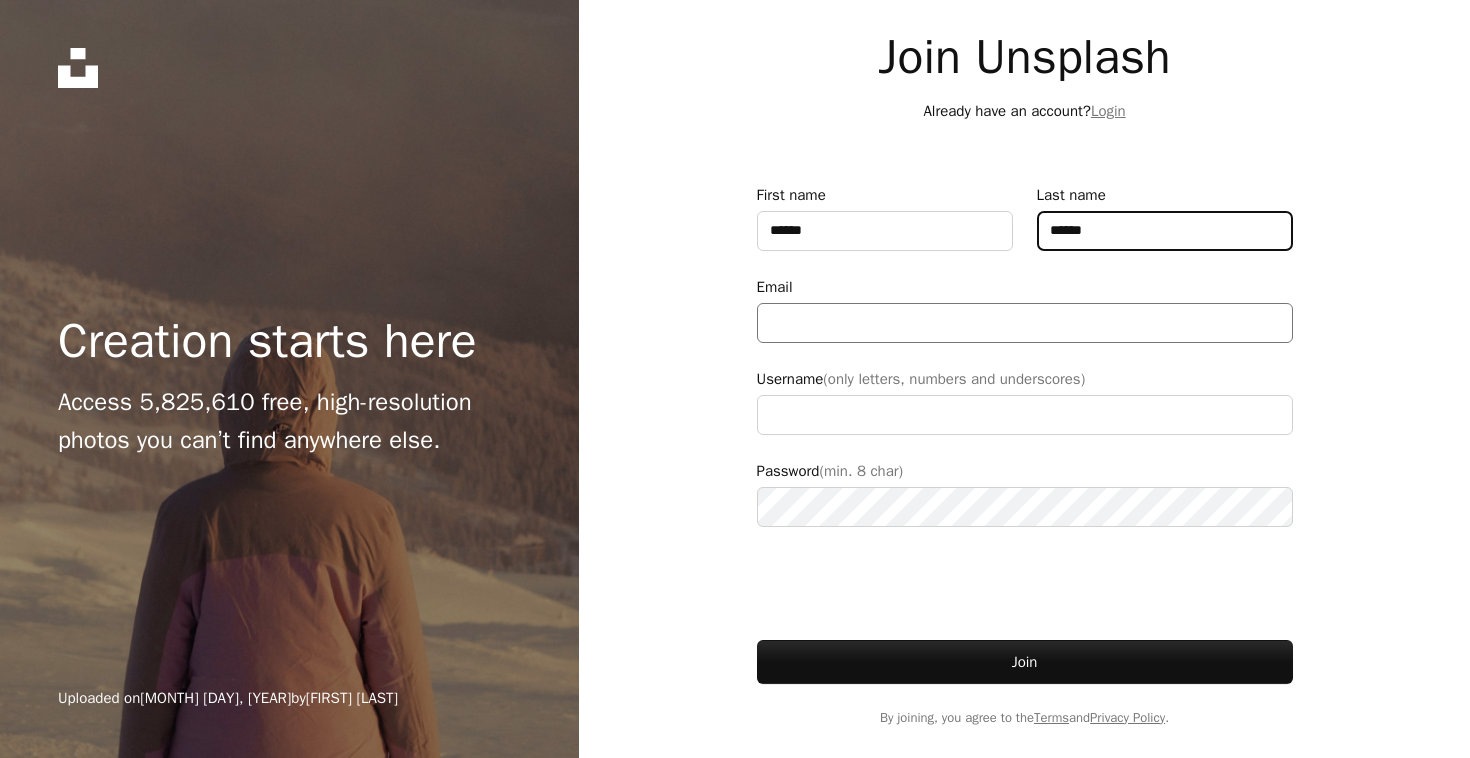 type on "******" 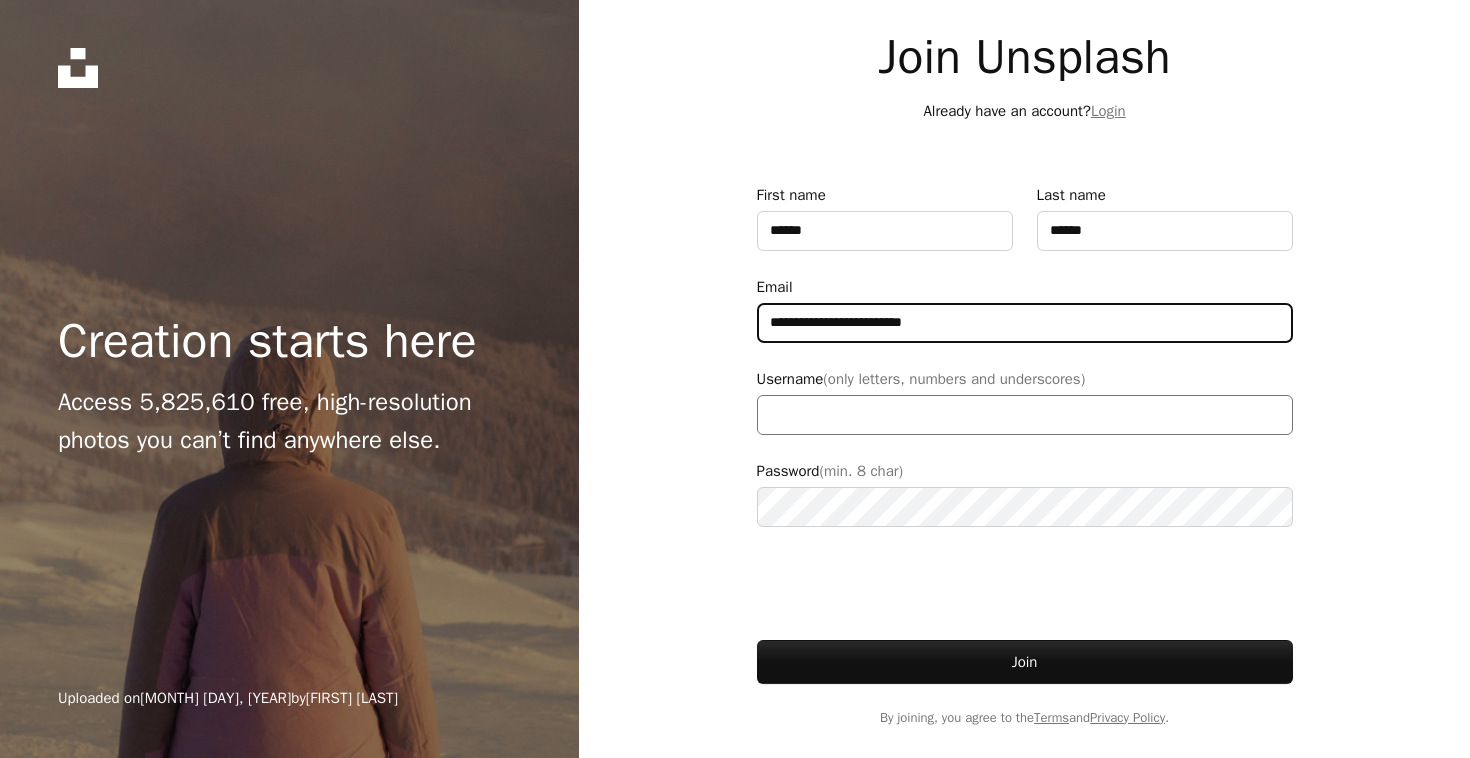 type on "**********" 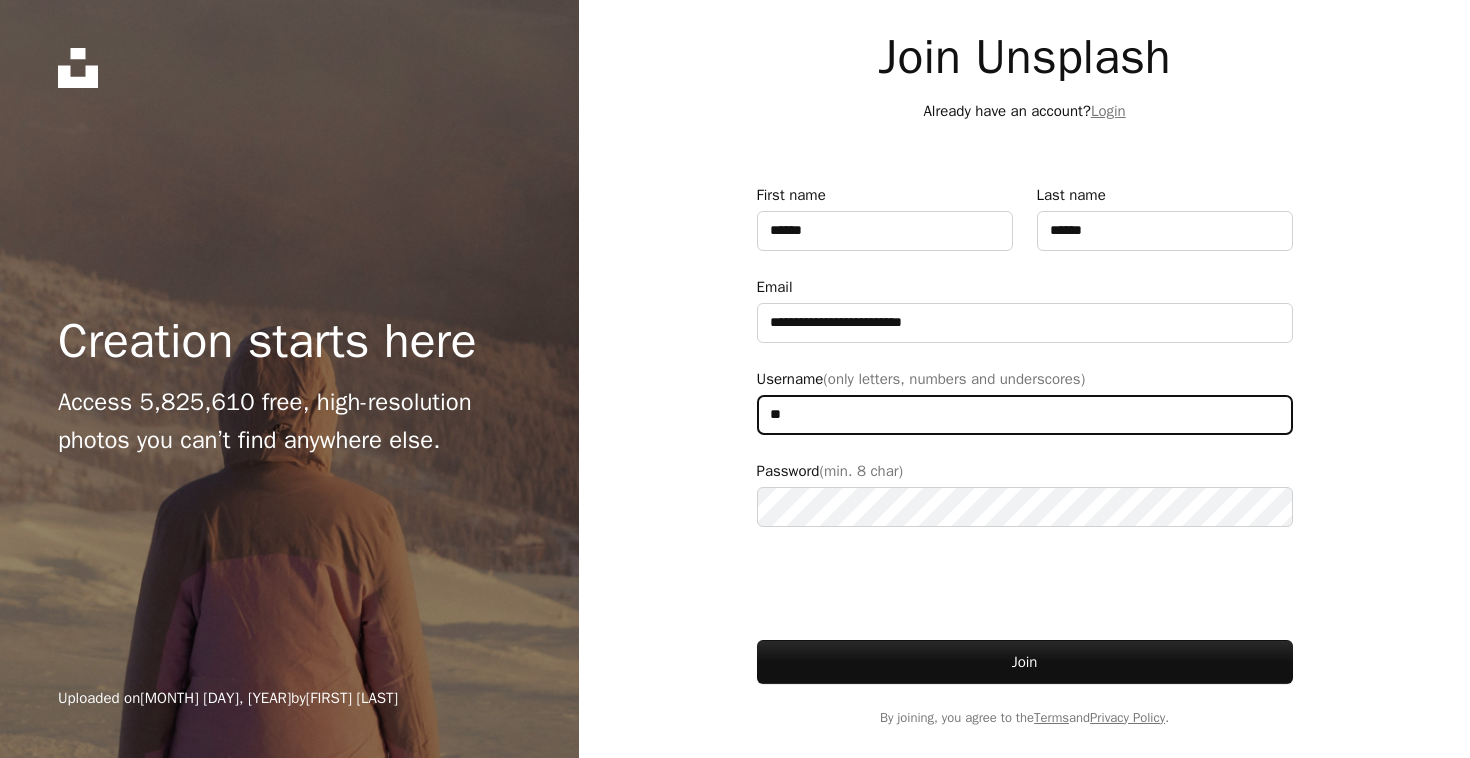type on "**" 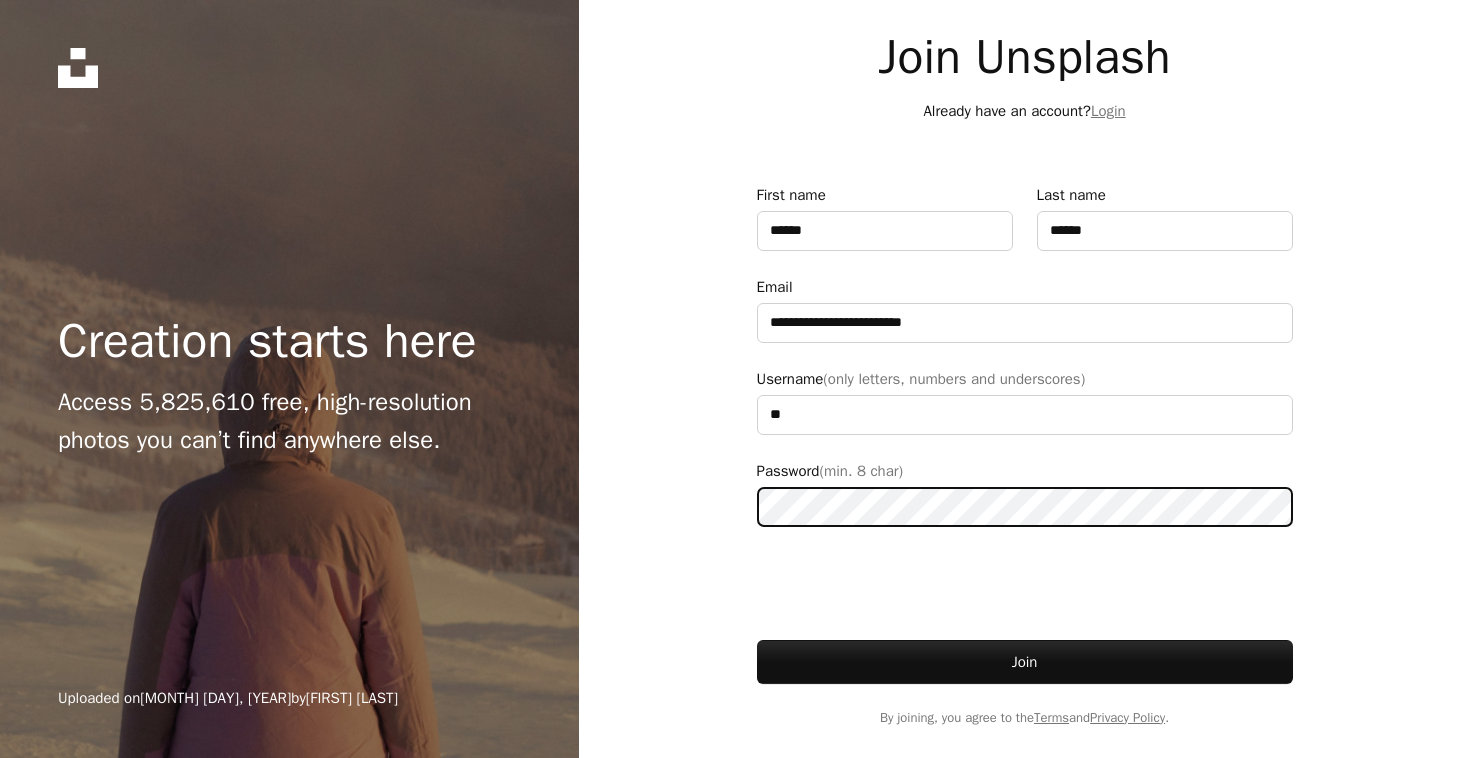 click on "Join" at bounding box center [1025, 662] 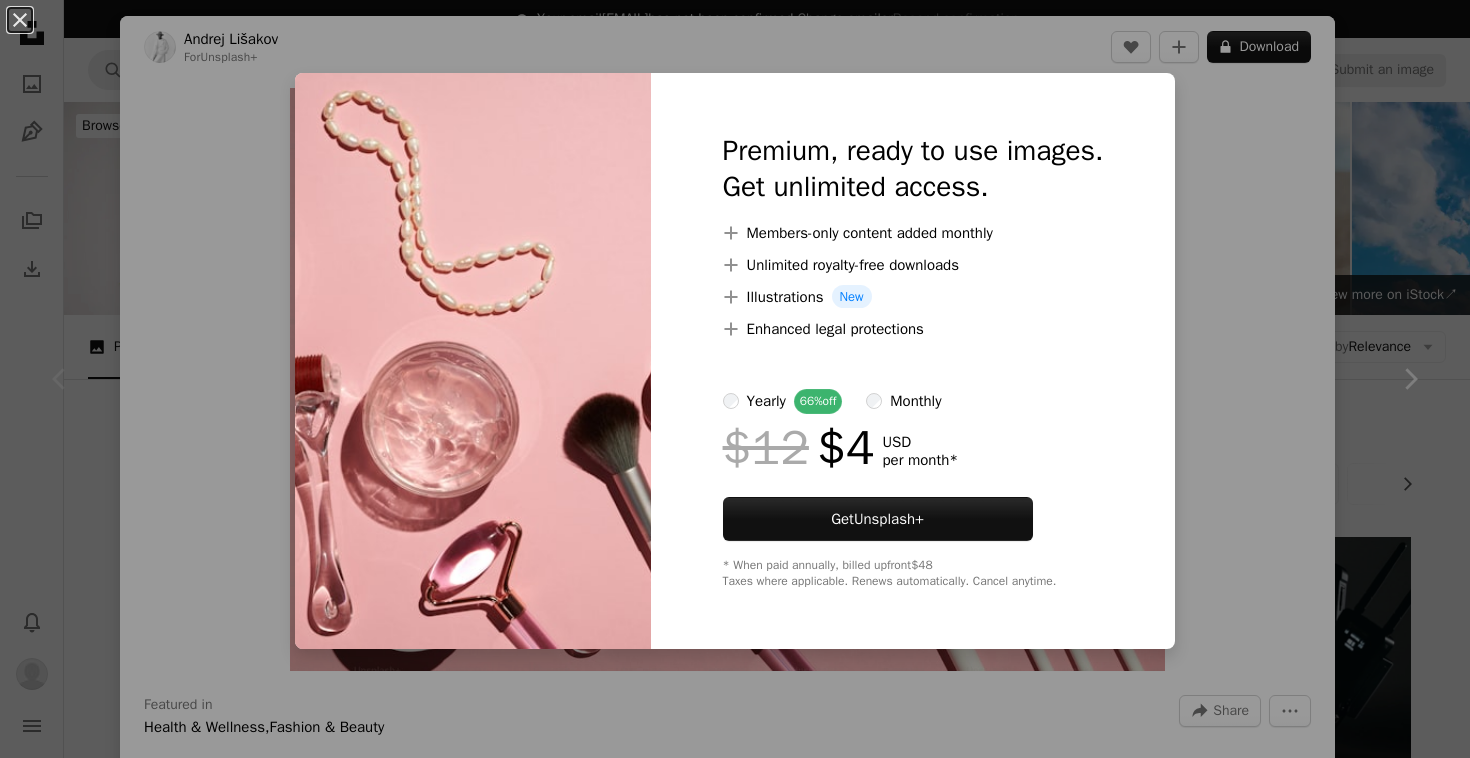 scroll, scrollTop: 0, scrollLeft: 0, axis: both 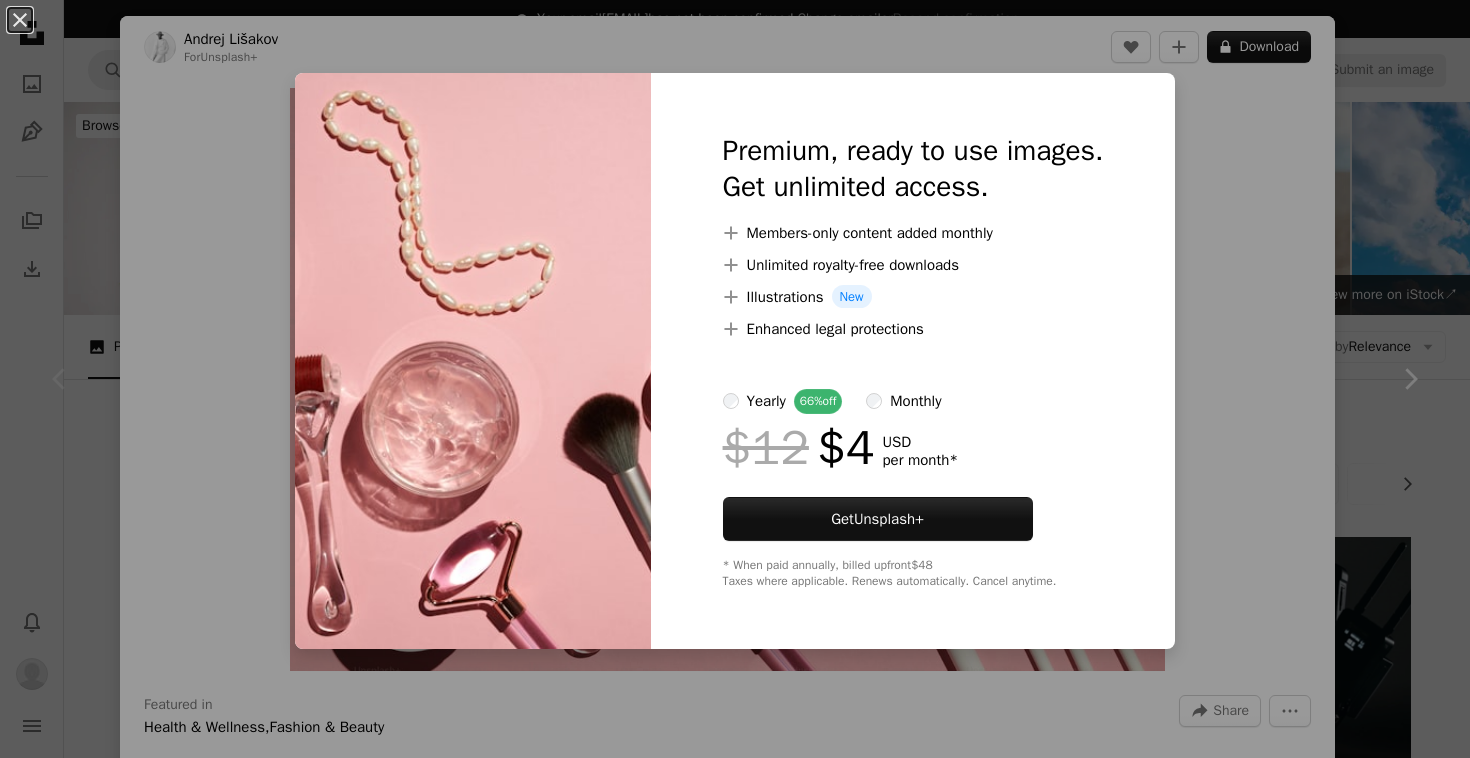 click on "An X shape Premium, ready to use images. Get unlimited access. A plus sign Members-only content added monthly A plus sign Unlimited royalty-free downloads A plus sign Illustrations  New A plus sign Enhanced legal protections yearly 66%  off monthly $12   $4 USD per month * Get  Unsplash+ * When paid annually, billed upfront  $48 Taxes where applicable. Renews automatically. Cancel anytime." at bounding box center [735, 379] 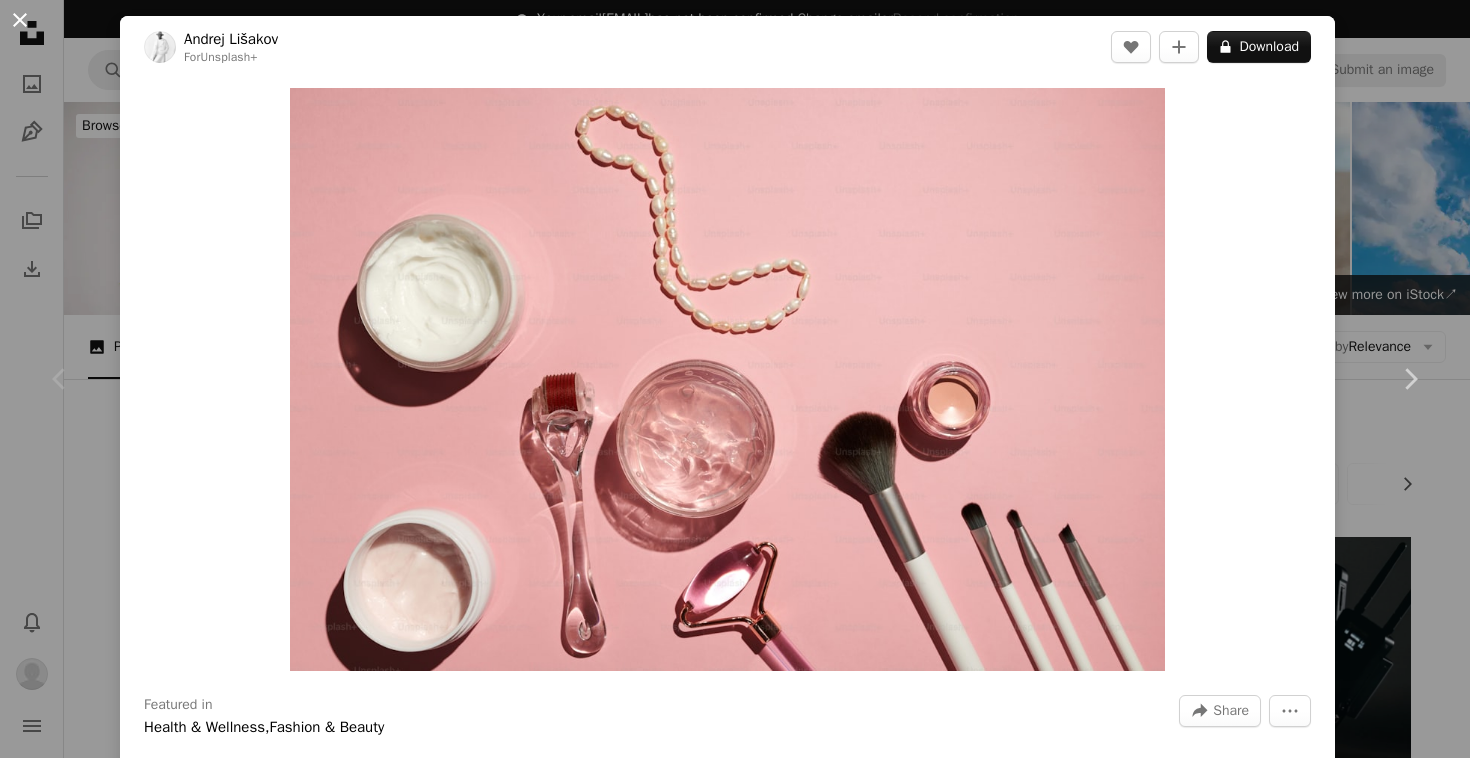 click on "An X shape" at bounding box center (20, 20) 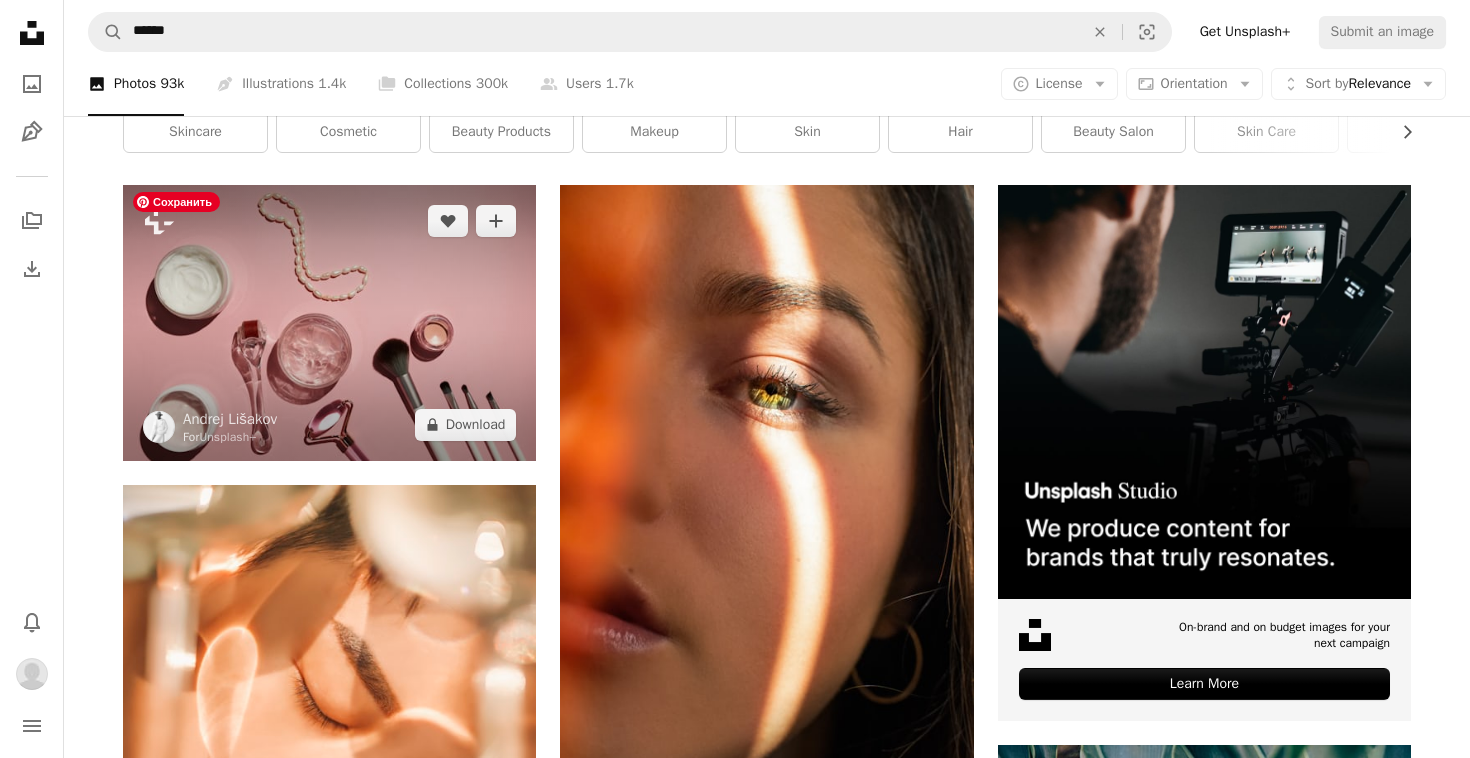 scroll, scrollTop: 344, scrollLeft: 0, axis: vertical 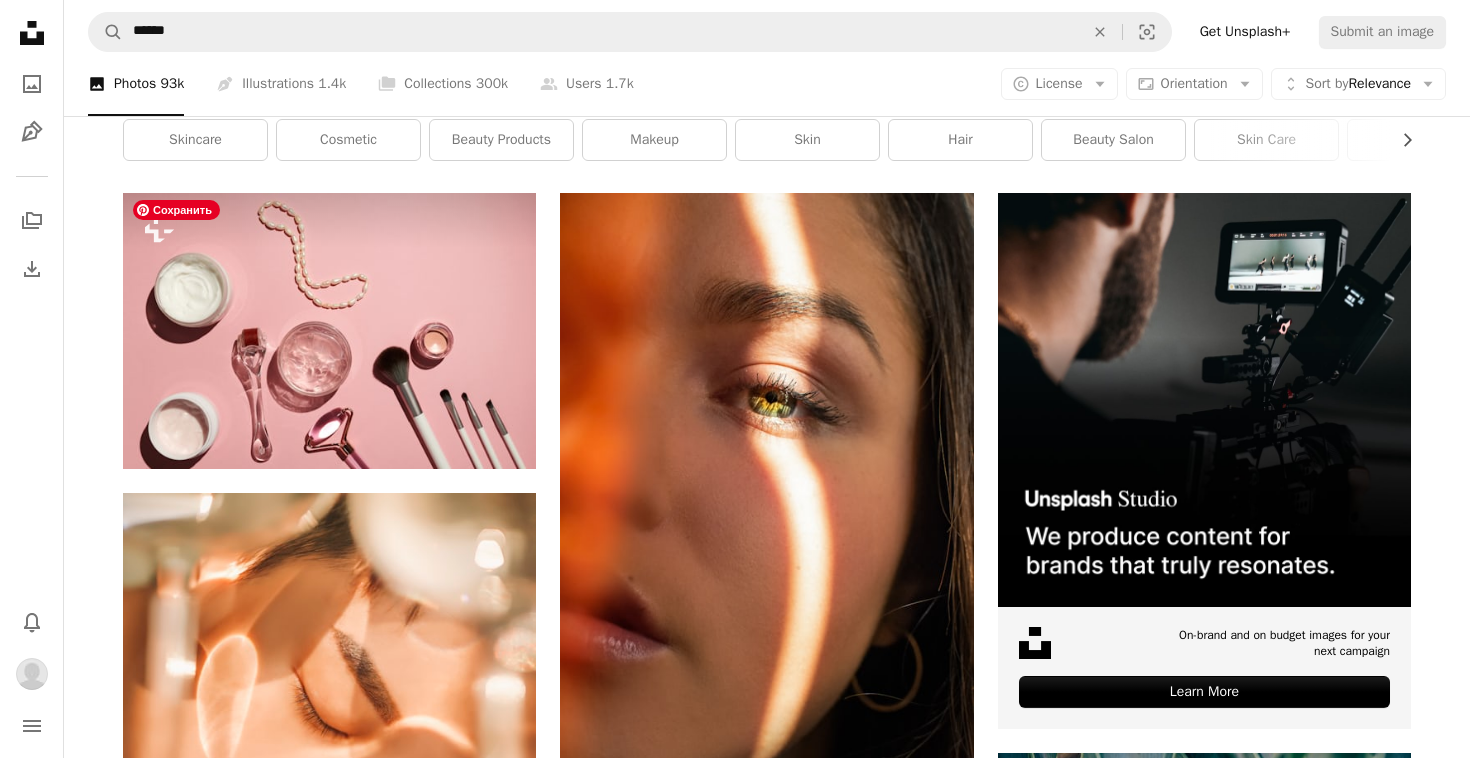 click on "Сохранить" at bounding box center [176, 210] 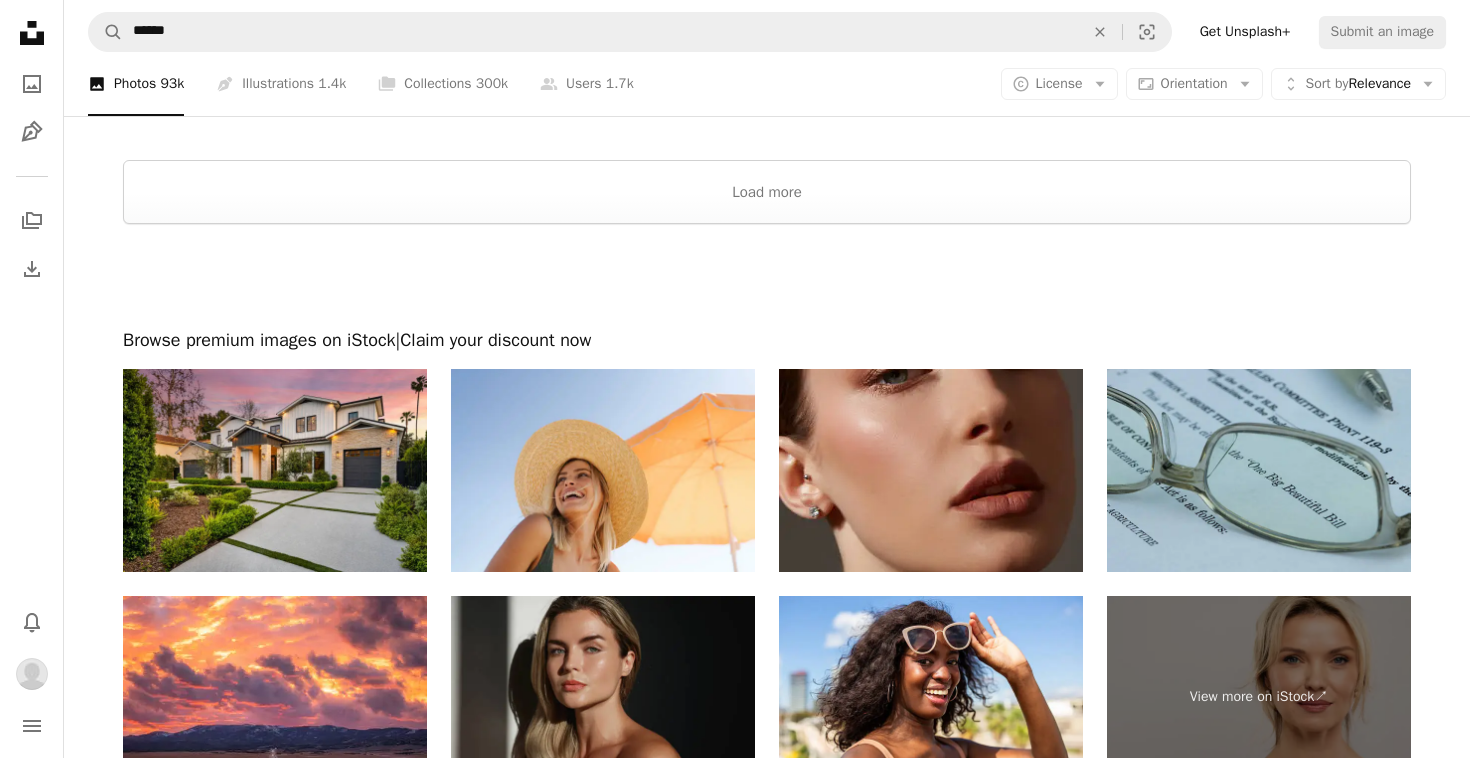 scroll, scrollTop: 4385, scrollLeft: 0, axis: vertical 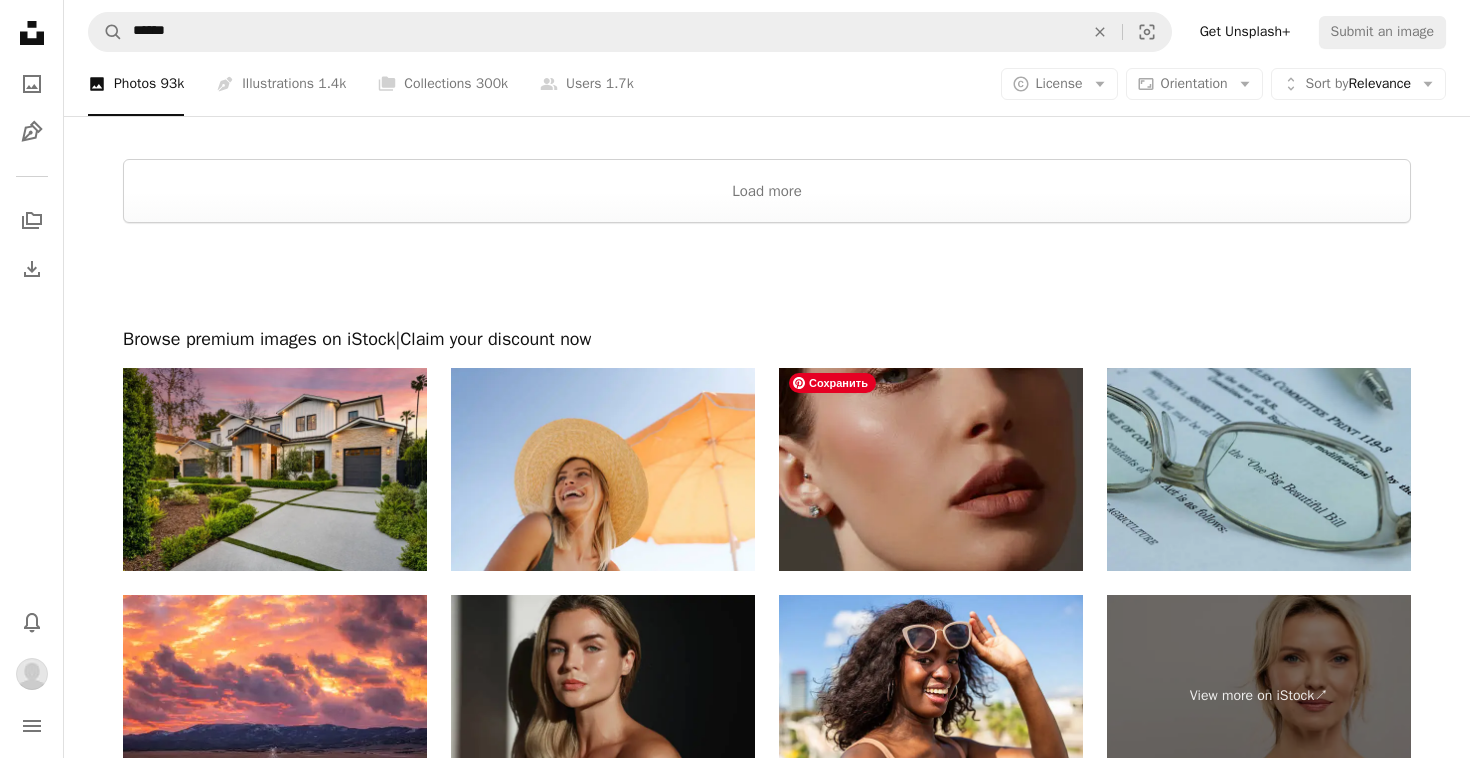 click at bounding box center (931, 469) 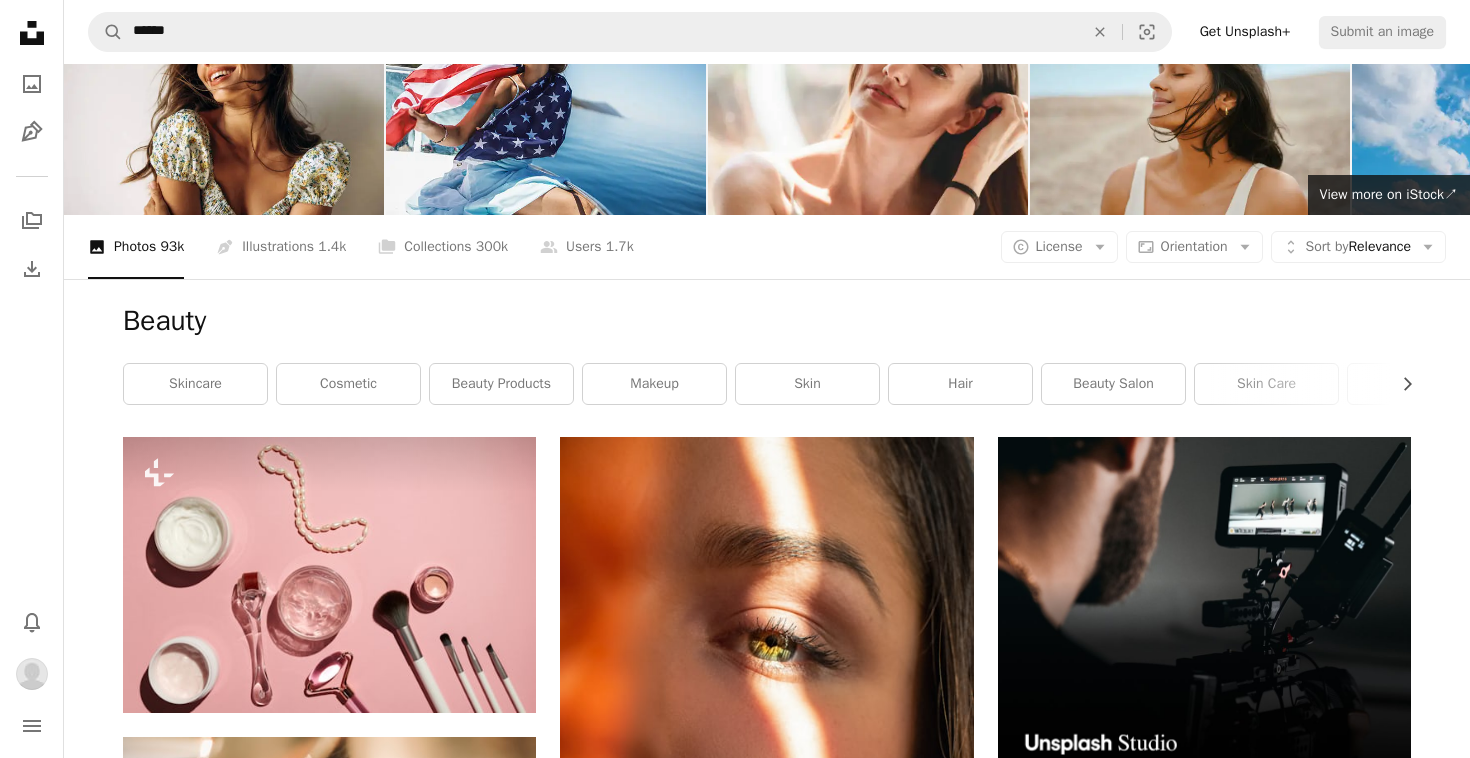 scroll, scrollTop: 108, scrollLeft: 0, axis: vertical 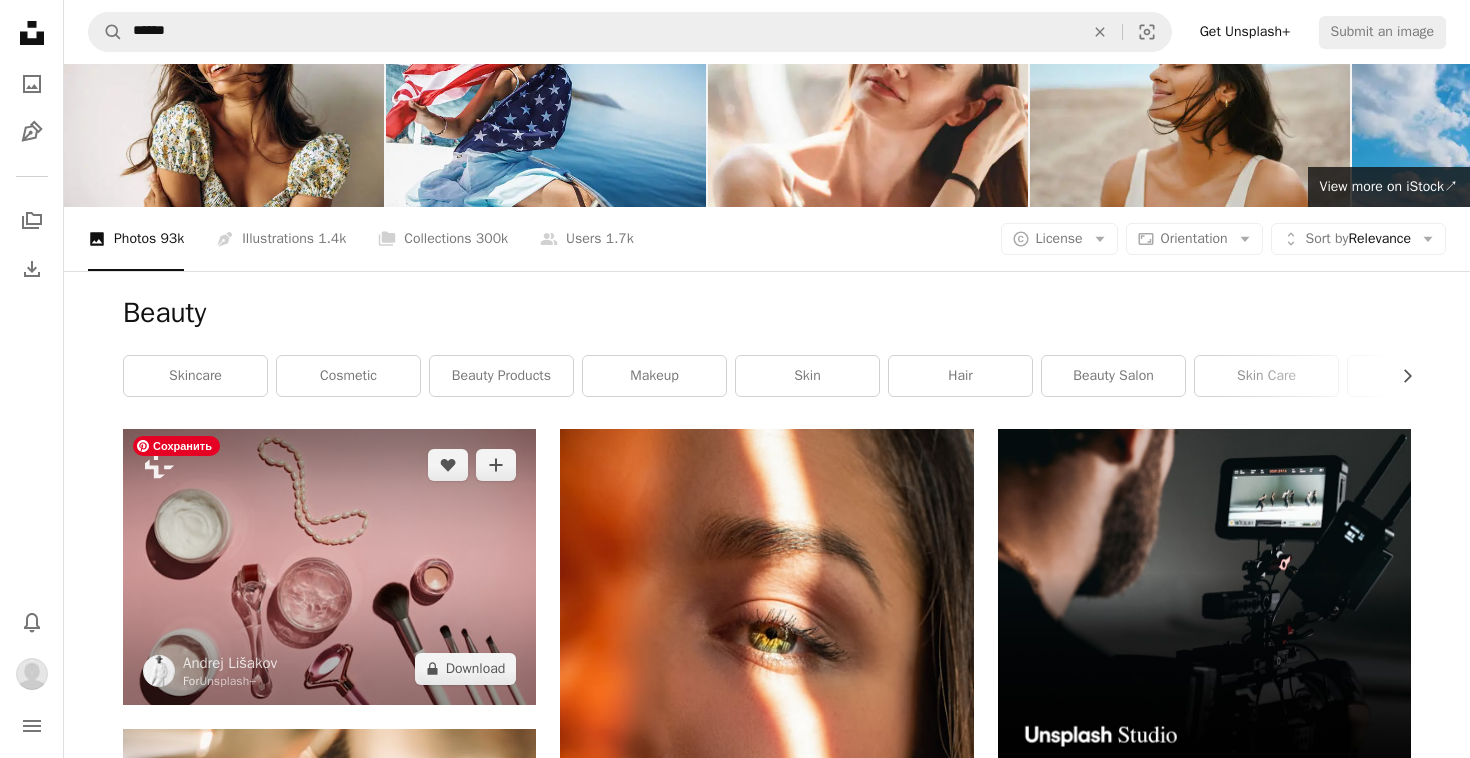 click at bounding box center (329, 566) 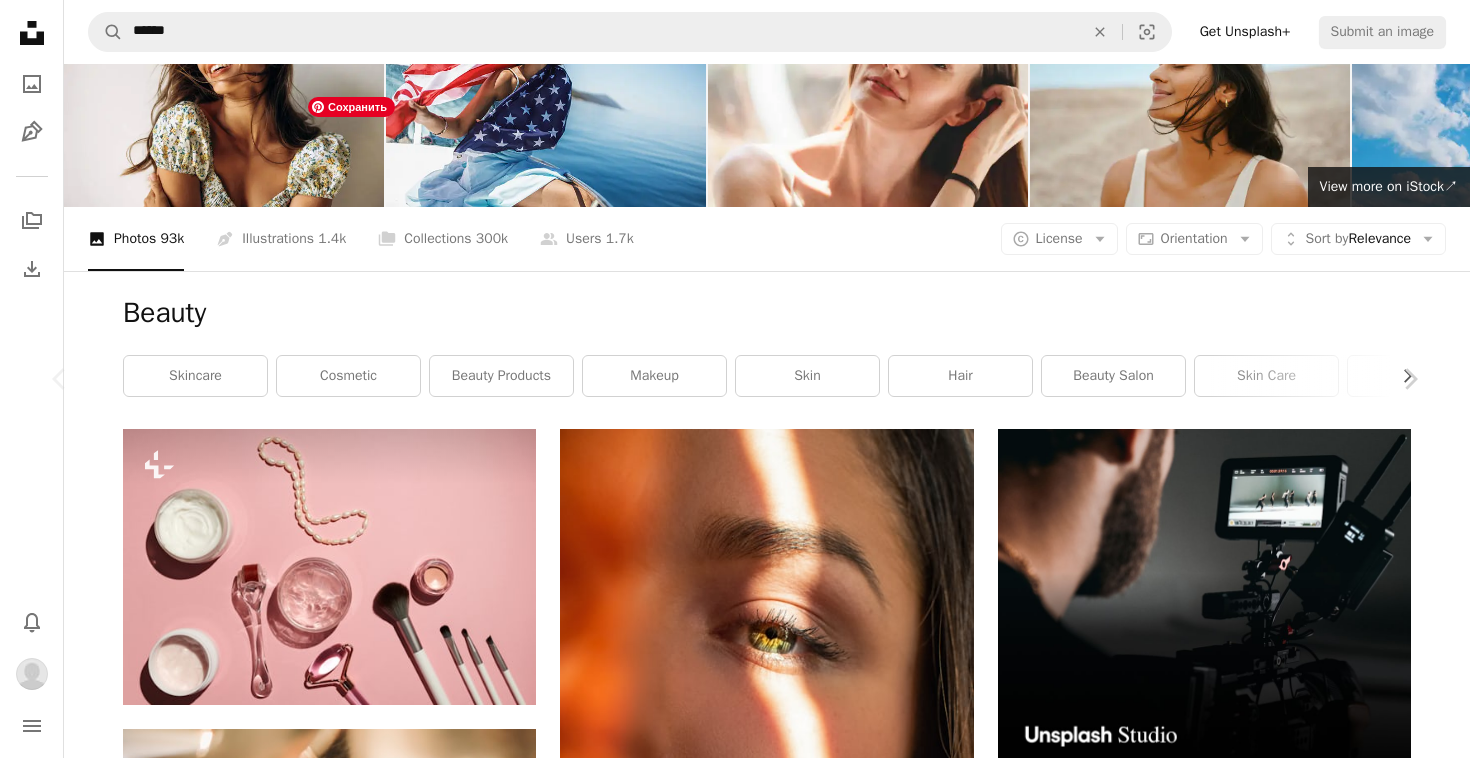 click at bounding box center [727, 5684] 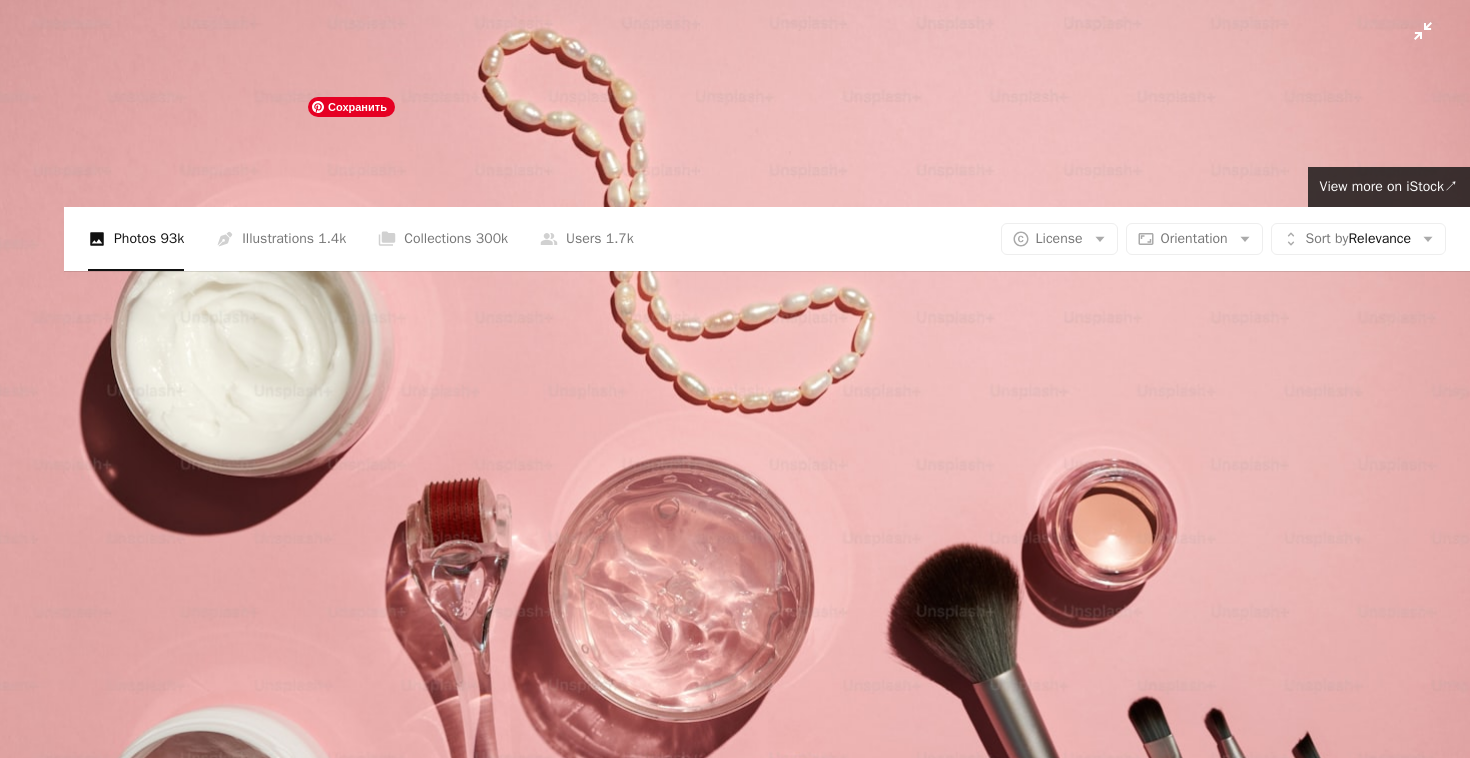 scroll, scrollTop: 111, scrollLeft: 0, axis: vertical 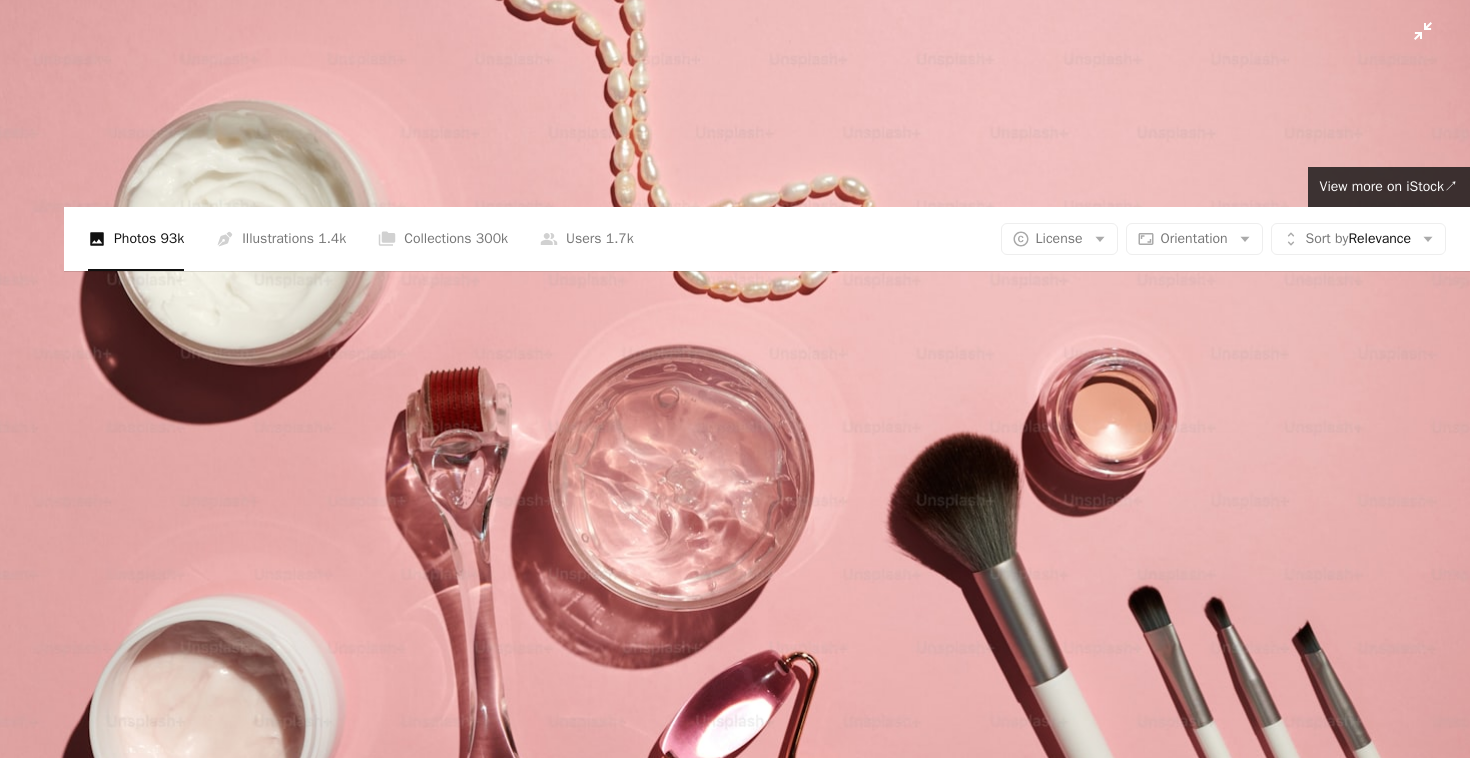 click at bounding box center [735, 378] 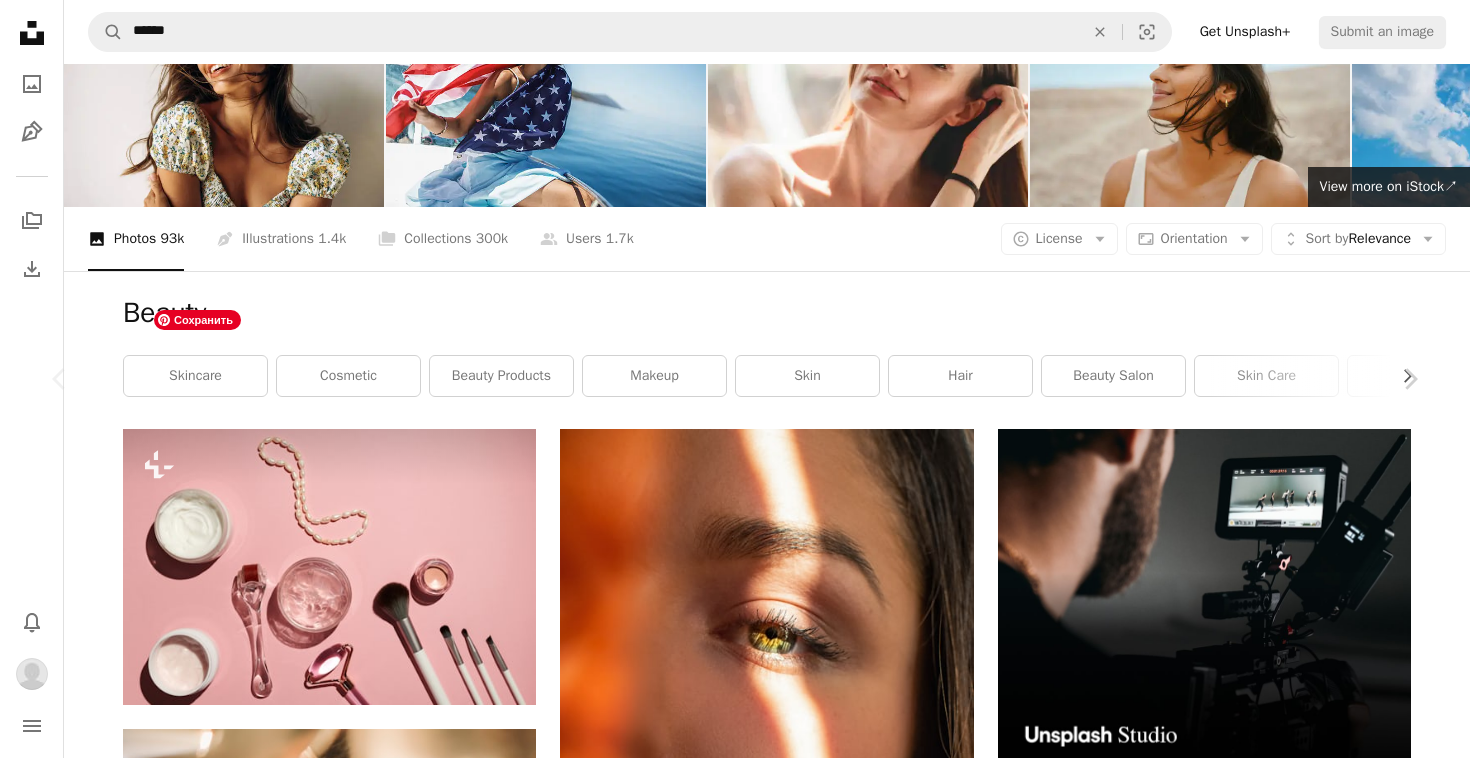 scroll, scrollTop: 3459, scrollLeft: 0, axis: vertical 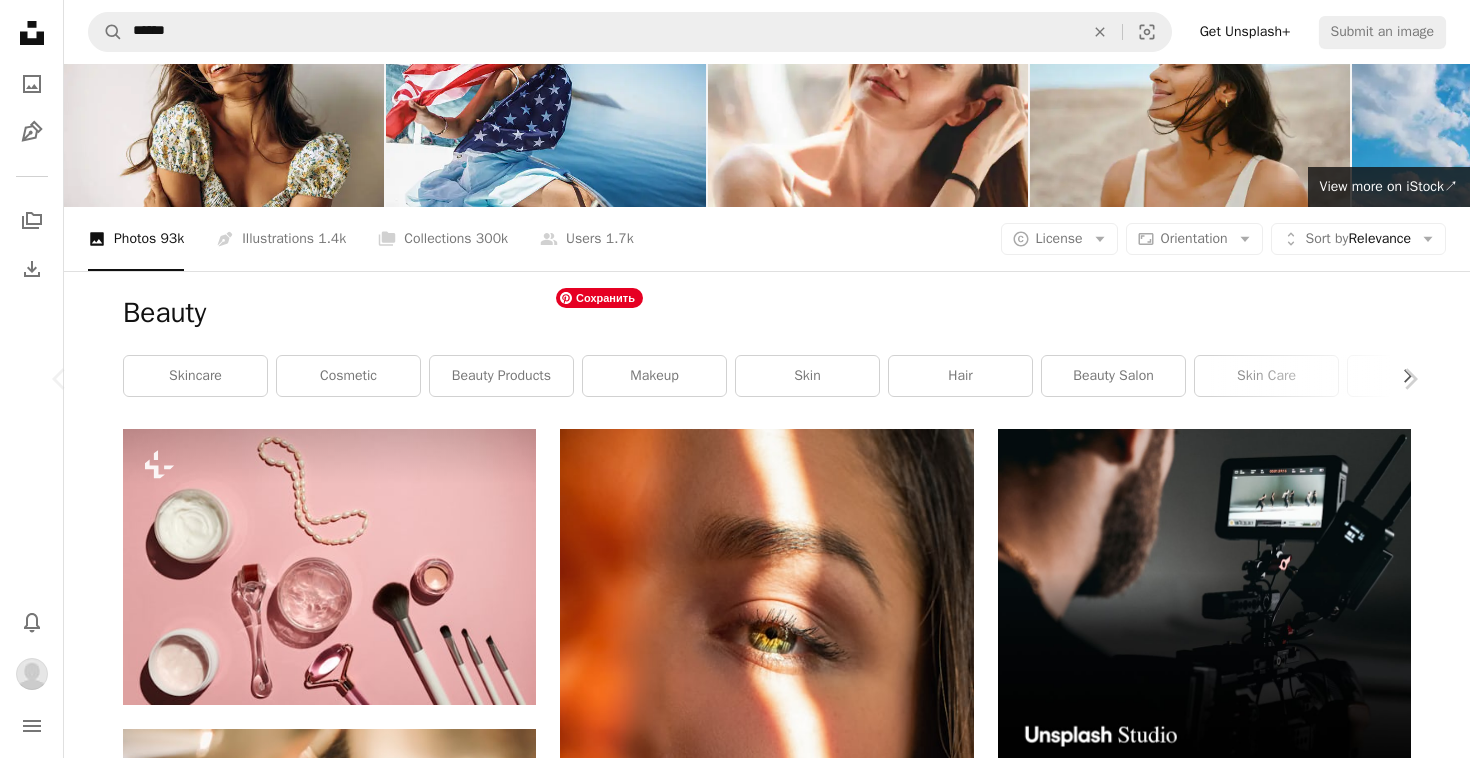 click at bounding box center [727, 5688] 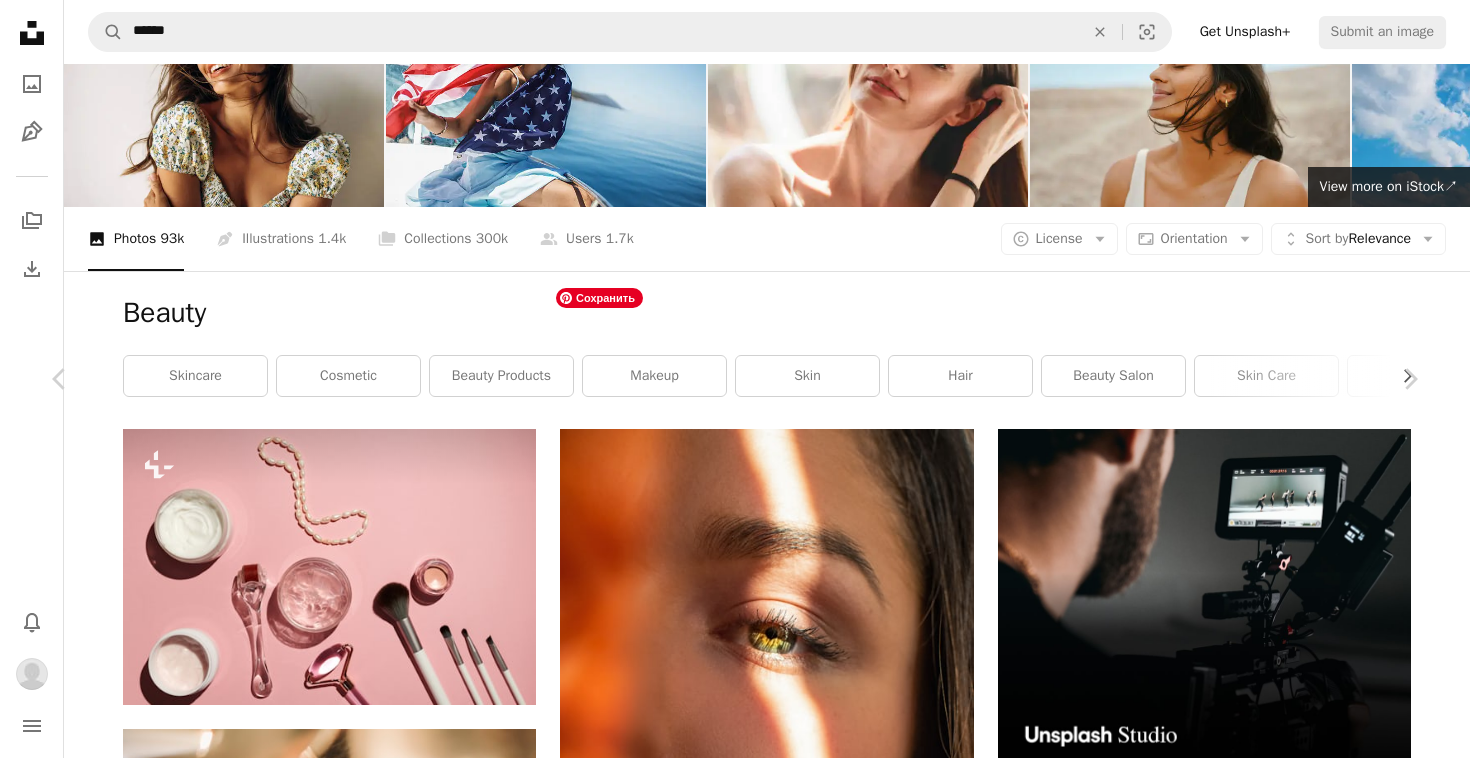 scroll, scrollTop: 0, scrollLeft: 0, axis: both 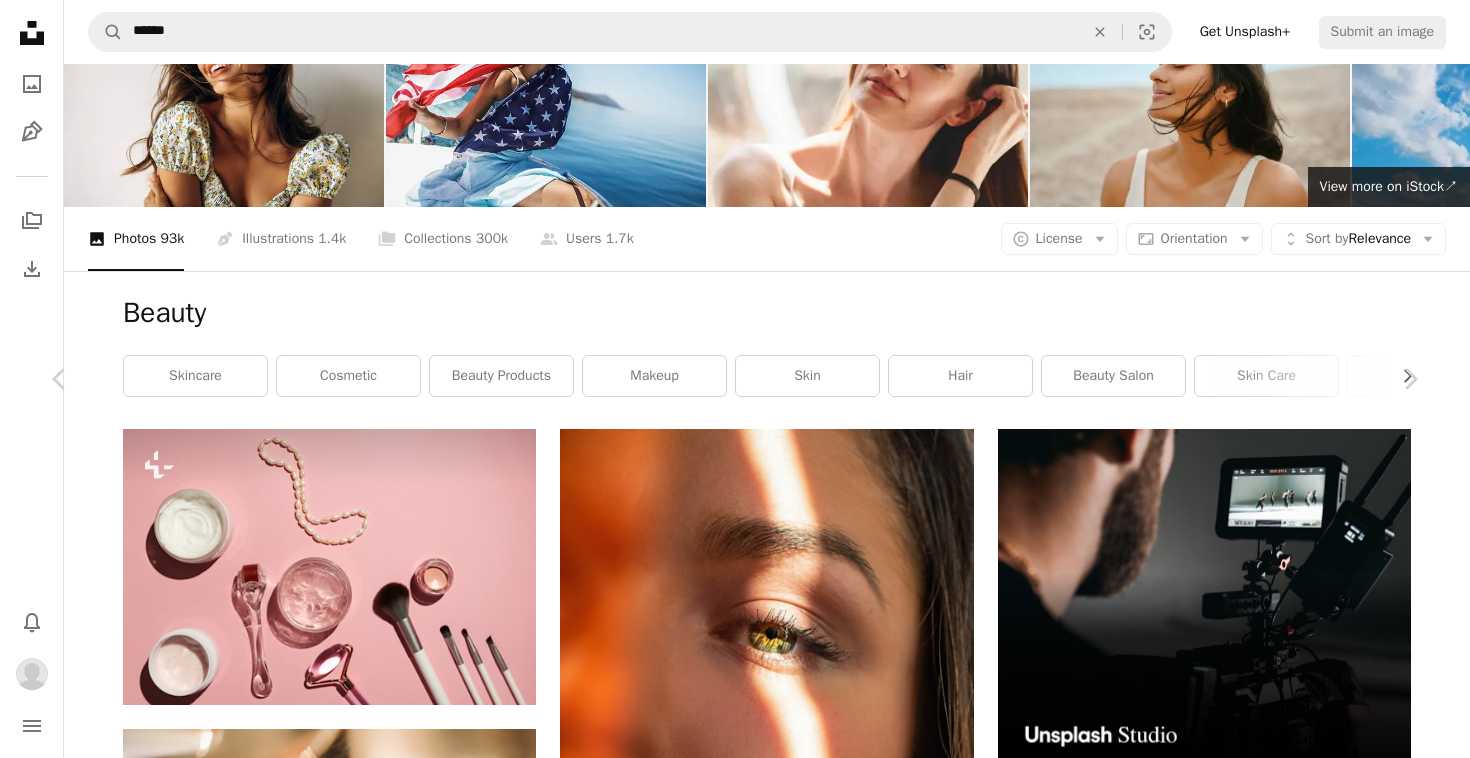 click on "An X shape Chevron left Chevron right Getty Images For Unsplash+ A heart A plus sign A lock Download Zoom in A forward-right arrow Share More Actions Calendar outlined Published on August 26, 2022 Safety Licensed under the Unsplash+ License photography beauty spa skin care bottle horizontal bowl healthy eating merchandise body care the human body lifestyles environmental conservation mortar and pestle scrubbing alternative therapy From this series Chevron right Plus sign for Unsplash+ Plus sign for Unsplash+ Plus sign for Unsplash+ Plus sign for Unsplash+ Plus sign for Unsplash+ Plus sign for Unsplash+ Plus sign for Unsplash+ Related images Plus sign for Unsplash+ A heart A plus sign Getty Images For Unsplash+ A lock Download Plus sign for Unsplash+ A heart A plus sign Getty Images For Unsplash+ A lock Download Plus sign for Unsplash+ A heart A plus sign Getty Images For Unsplash+ A lock Download Plus sign for Unsplash+ A heart A plus sign Maryam Sicard For Unsplash+ A lock Download A heart A plus sign" at bounding box center [735, 9140] 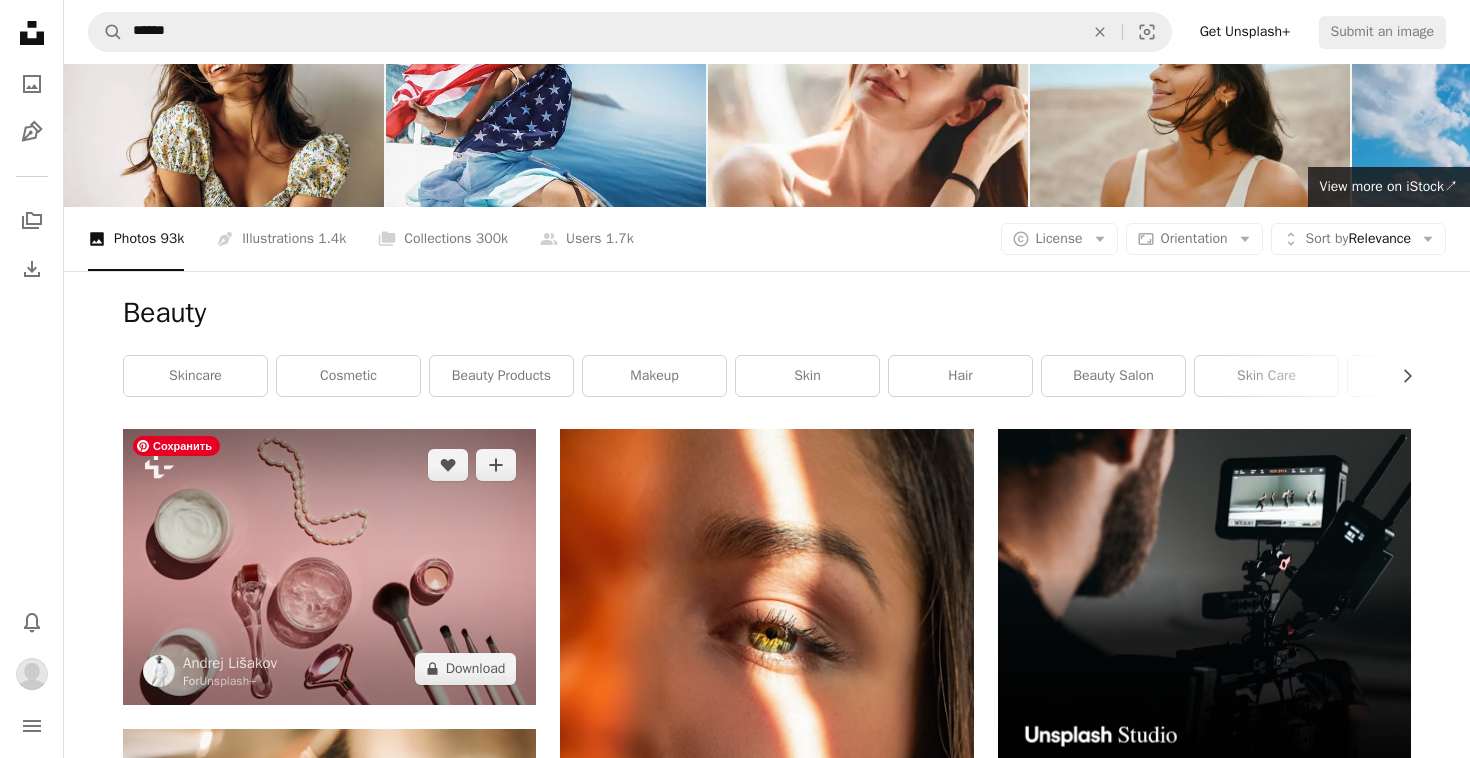 click at bounding box center (329, 566) 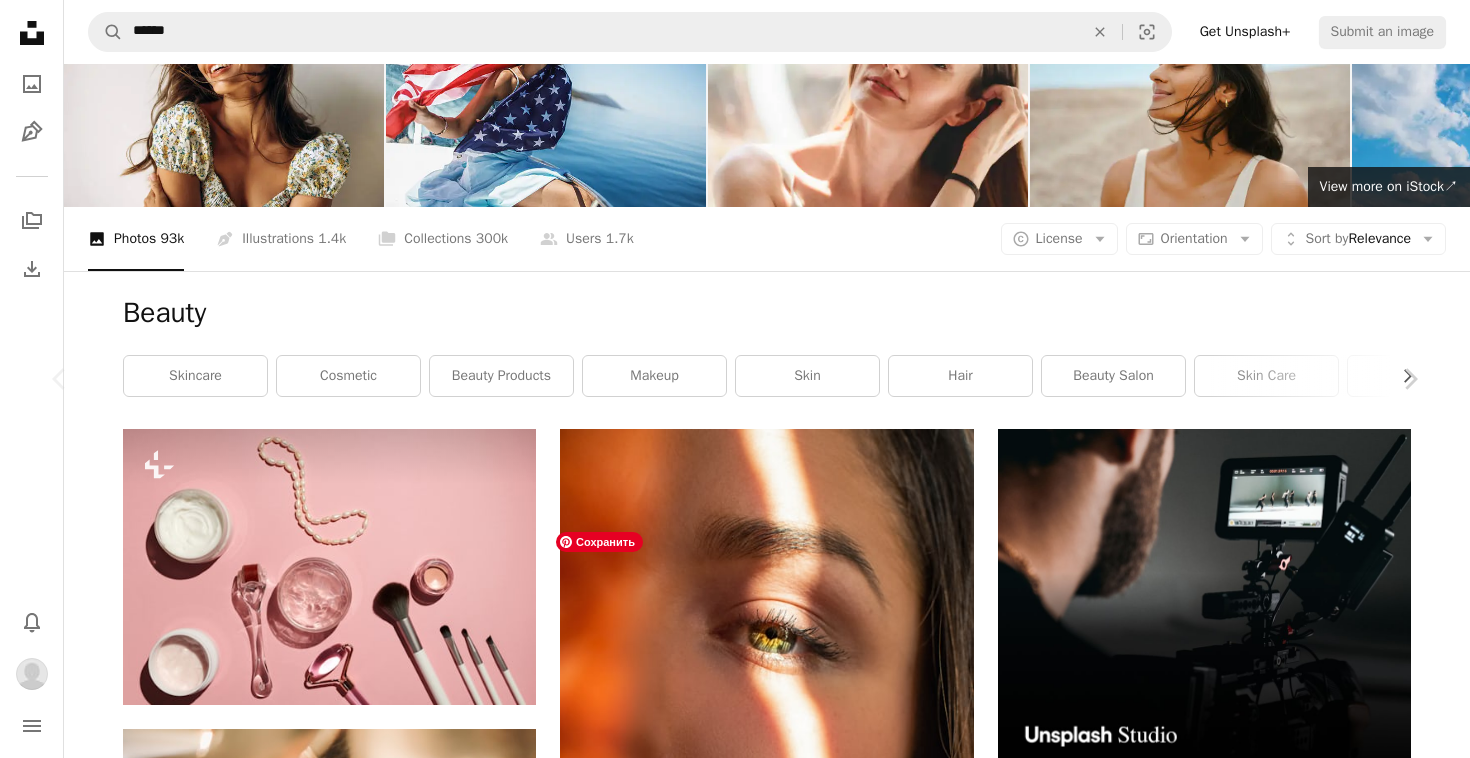 scroll, scrollTop: 3364, scrollLeft: 0, axis: vertical 